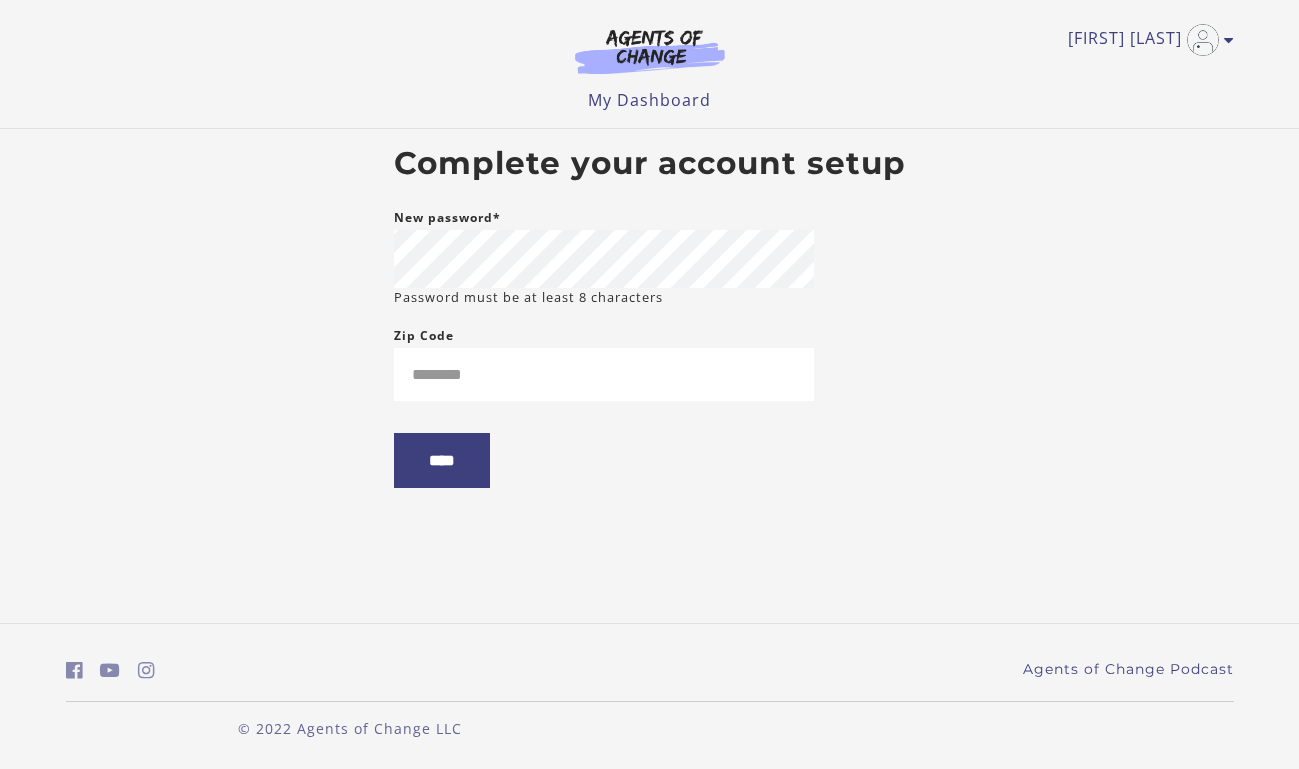 scroll, scrollTop: 0, scrollLeft: 0, axis: both 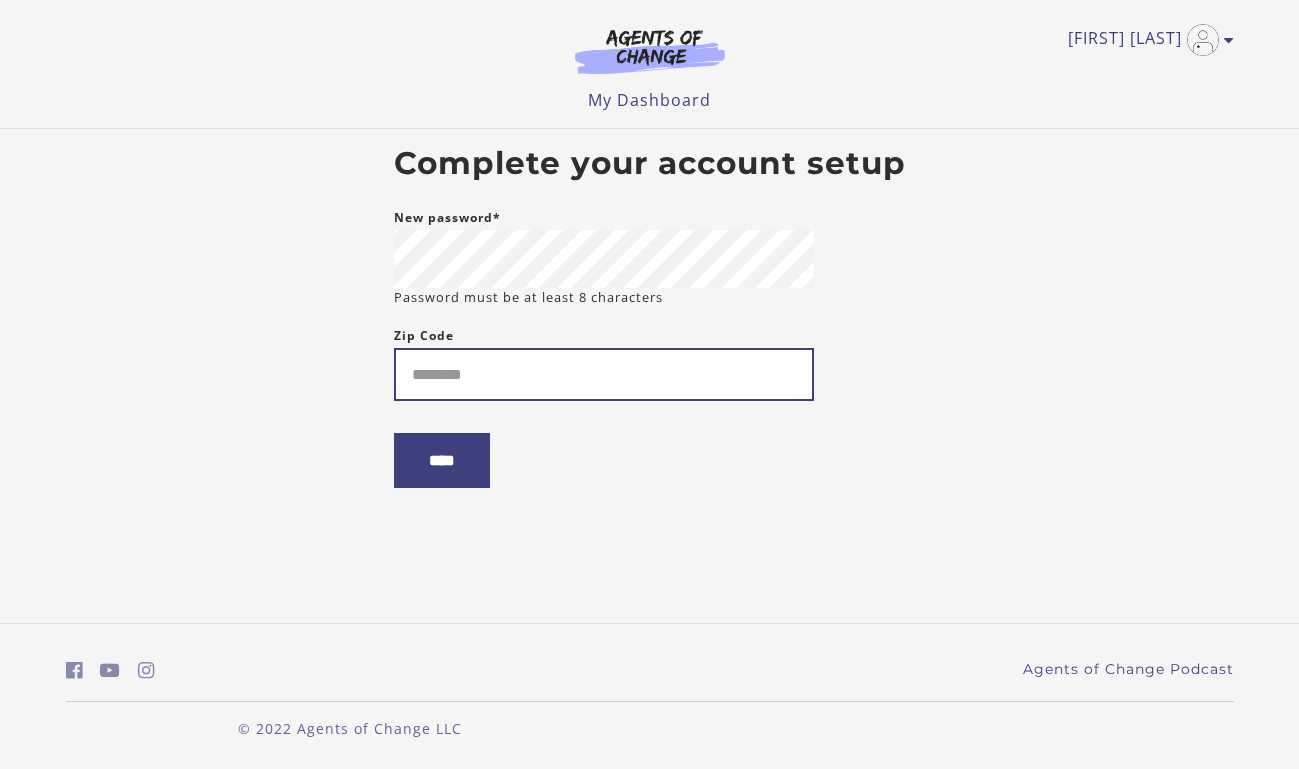 click on "Zip Code" at bounding box center [604, 374] 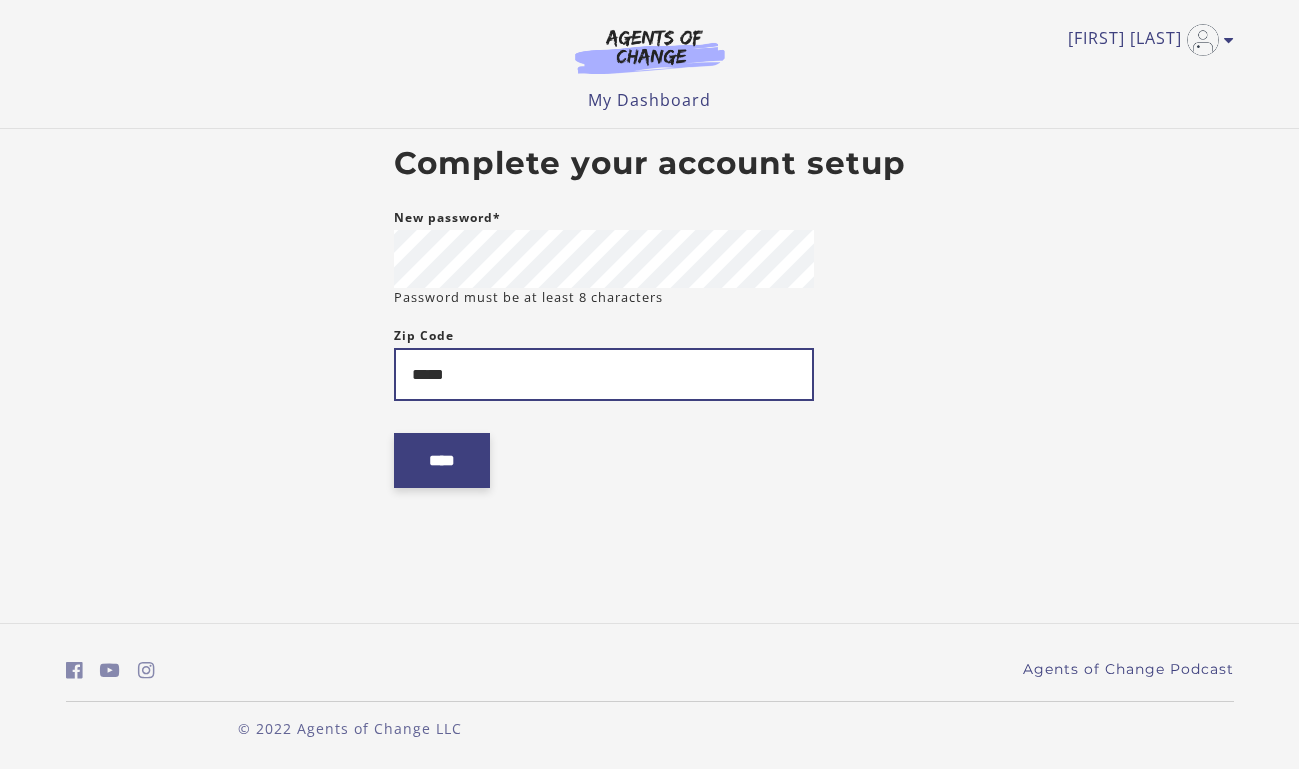 type on "*****" 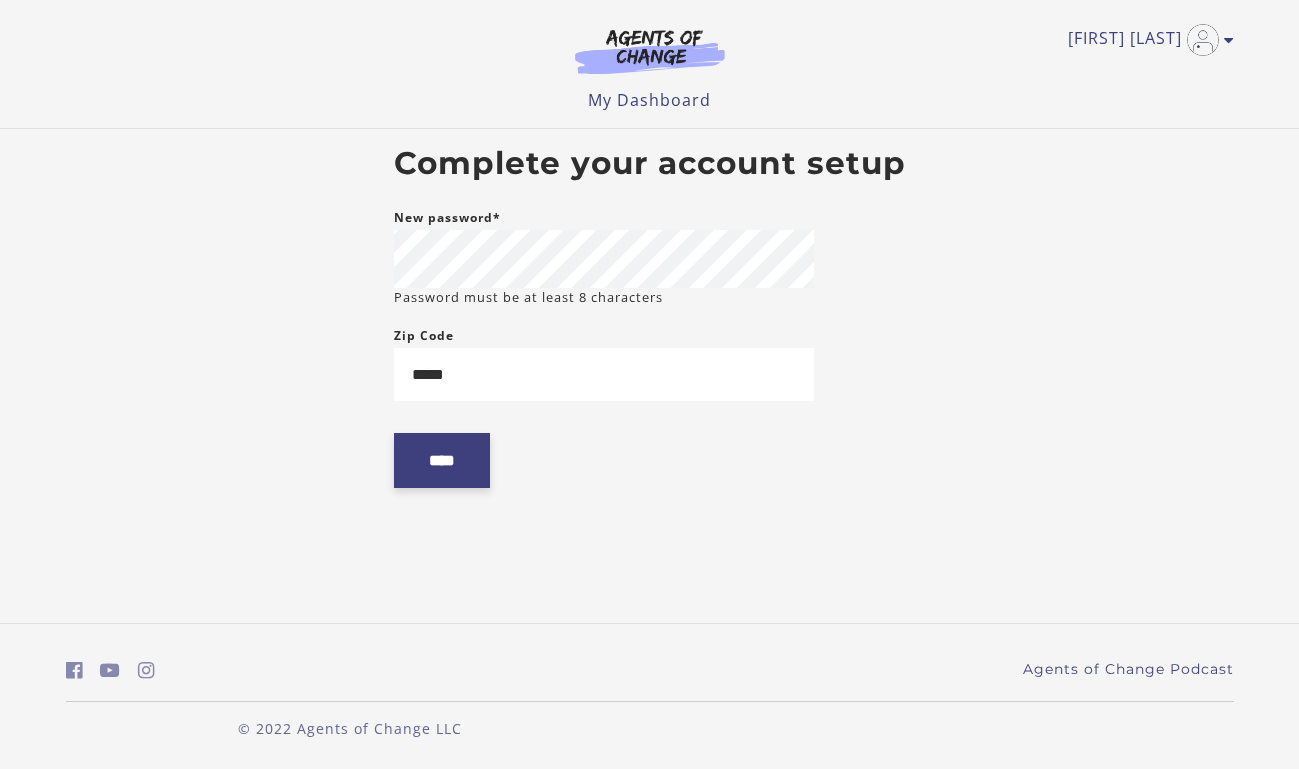 click on "****" at bounding box center [442, 460] 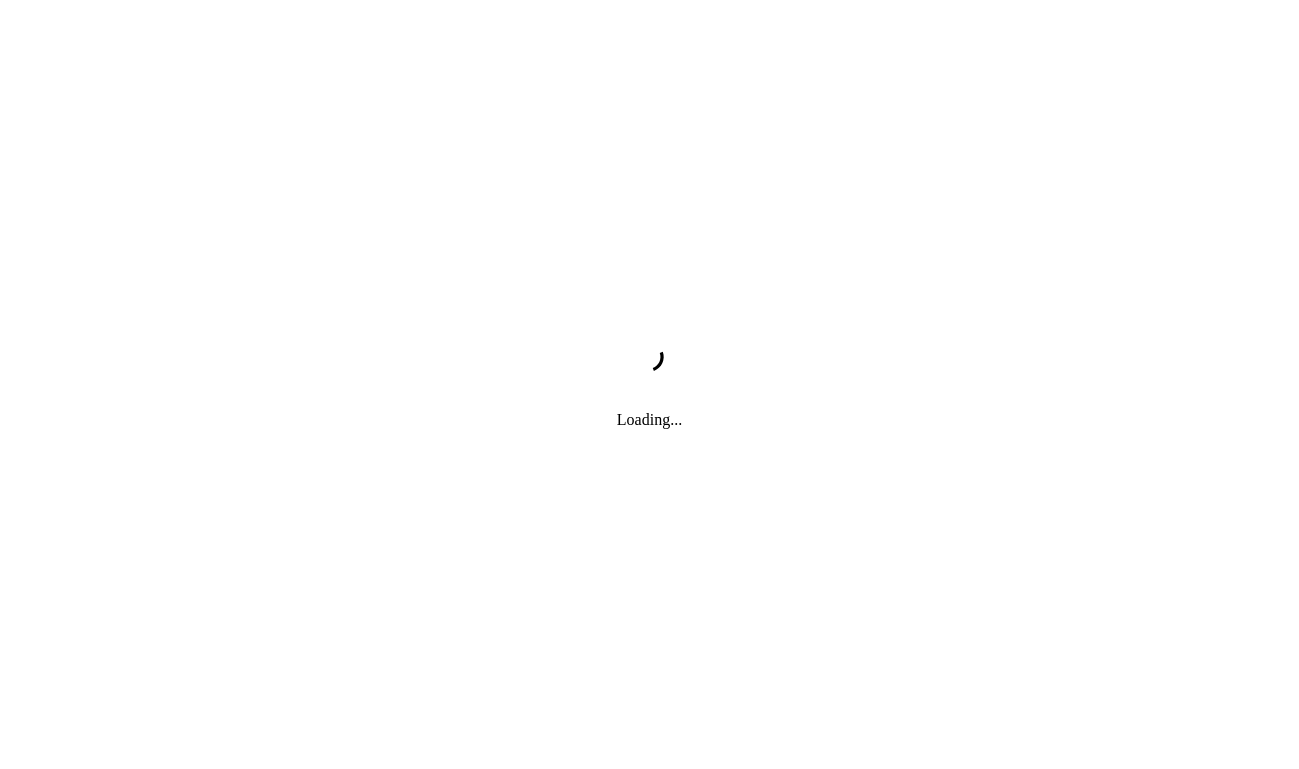 scroll, scrollTop: 0, scrollLeft: 0, axis: both 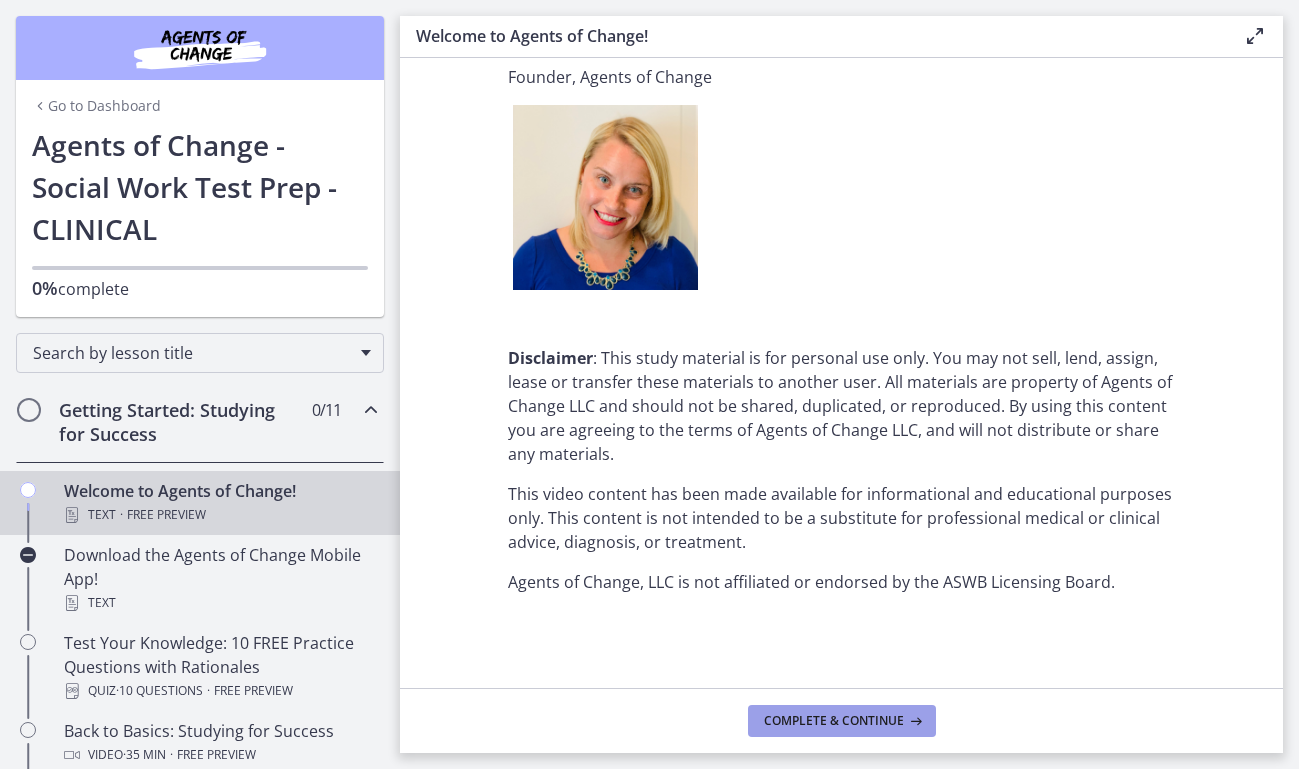 click on "Complete & continue" at bounding box center [834, 721] 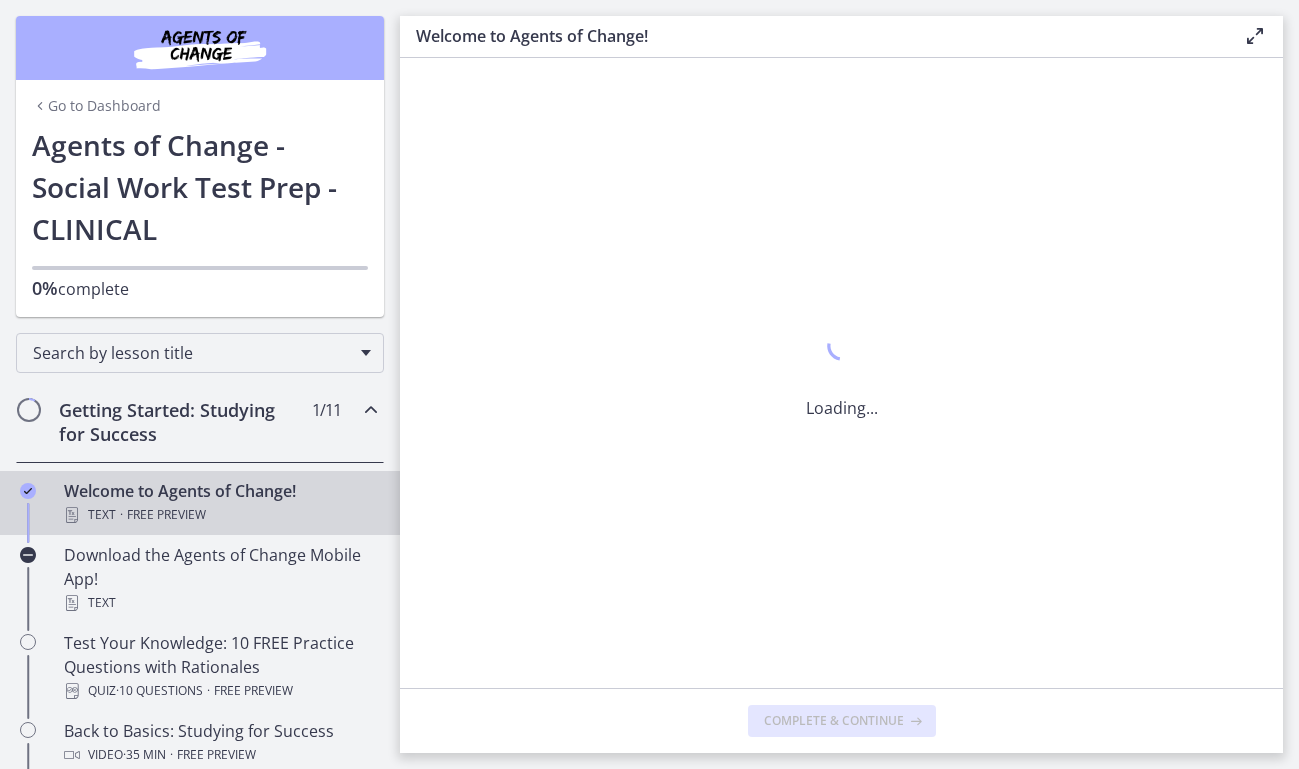 scroll, scrollTop: 0, scrollLeft: 0, axis: both 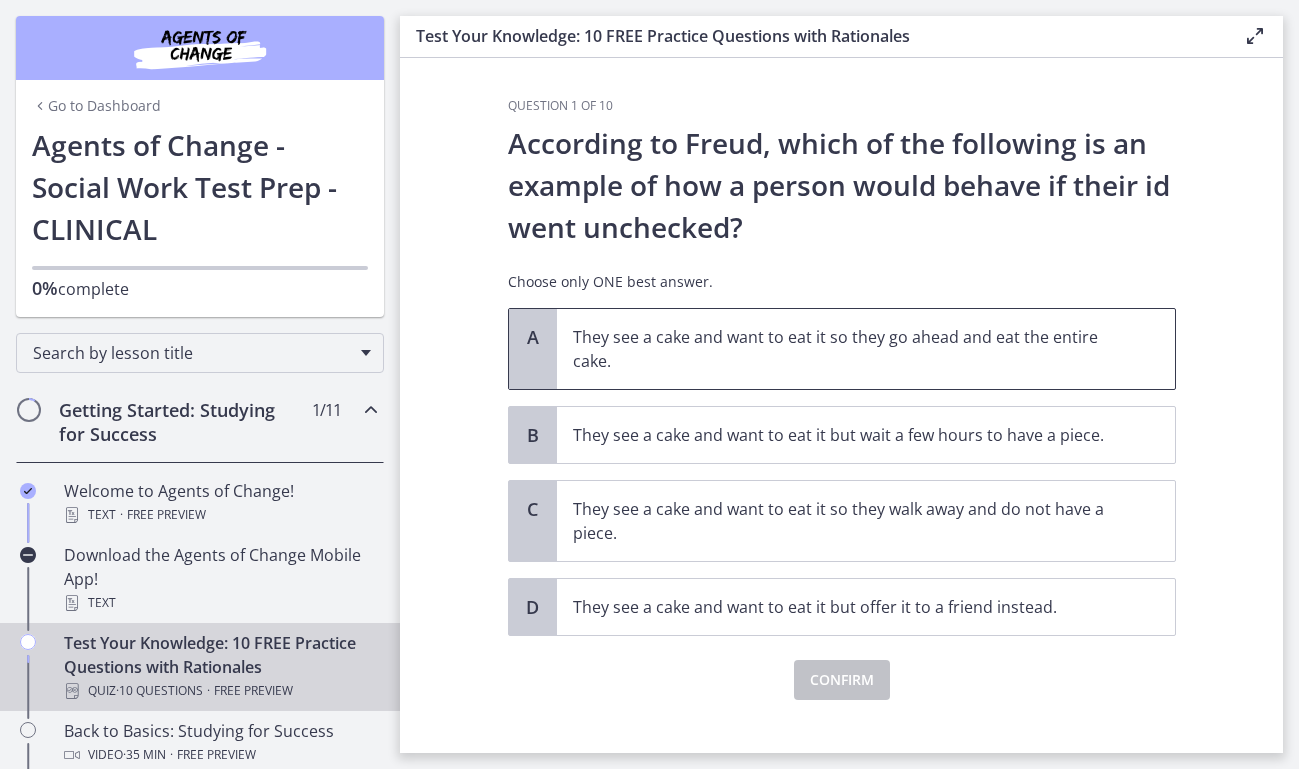 click on "They see a cake and want to eat it so they go ahead and eat the entire cake." at bounding box center (846, 349) 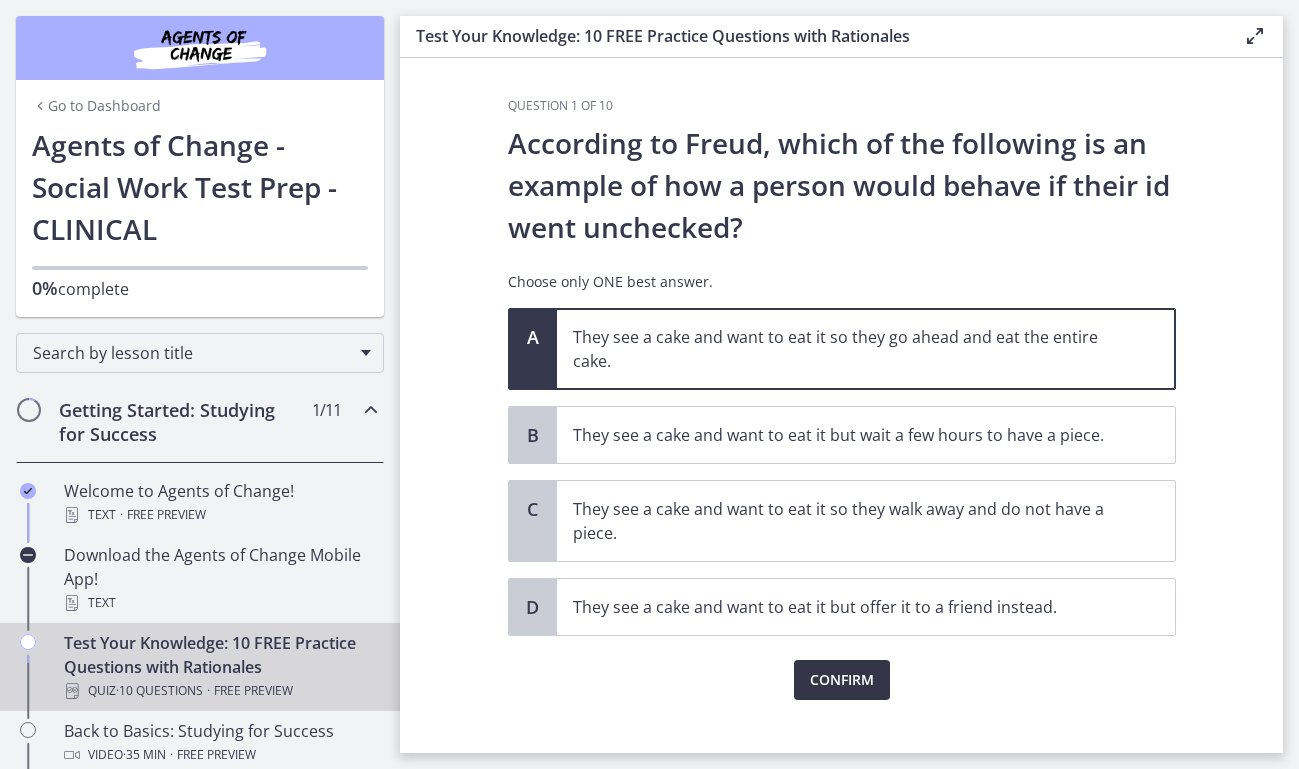 click on "Confirm" at bounding box center (842, 680) 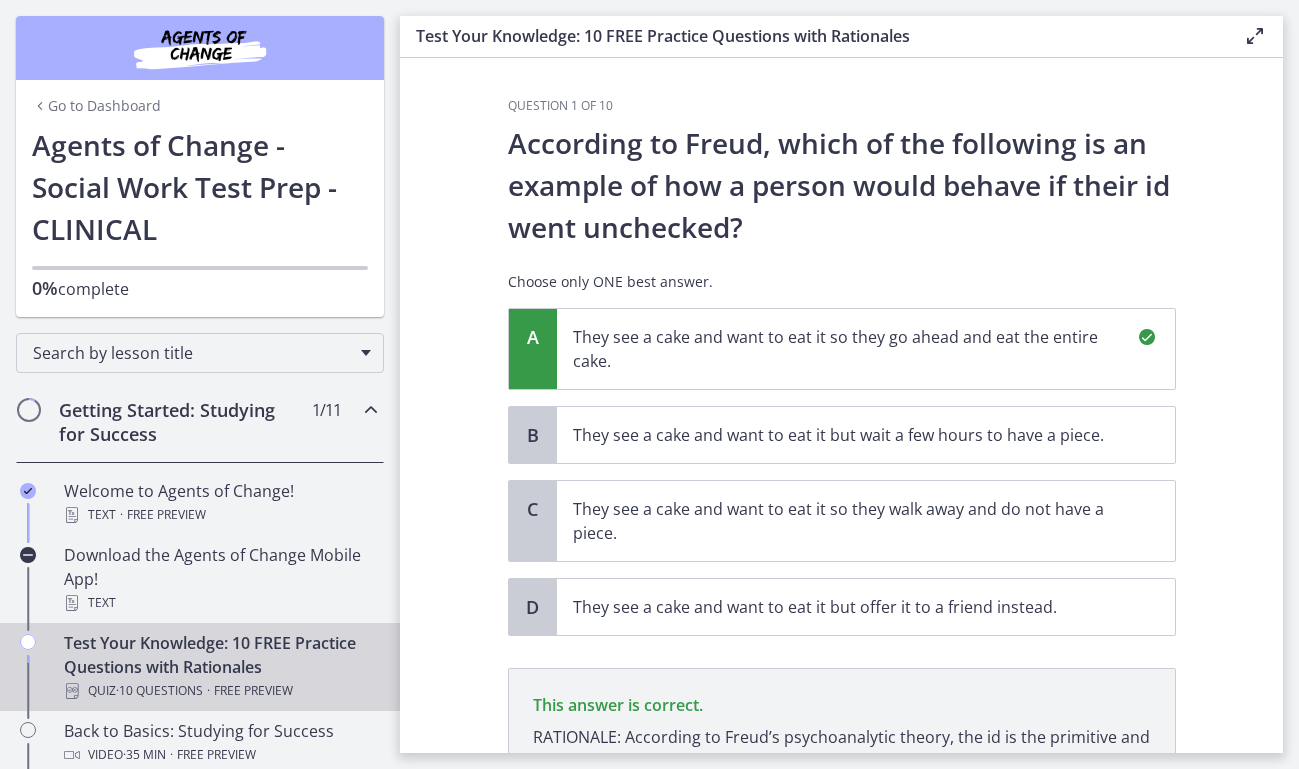scroll, scrollTop: 237, scrollLeft: 0, axis: vertical 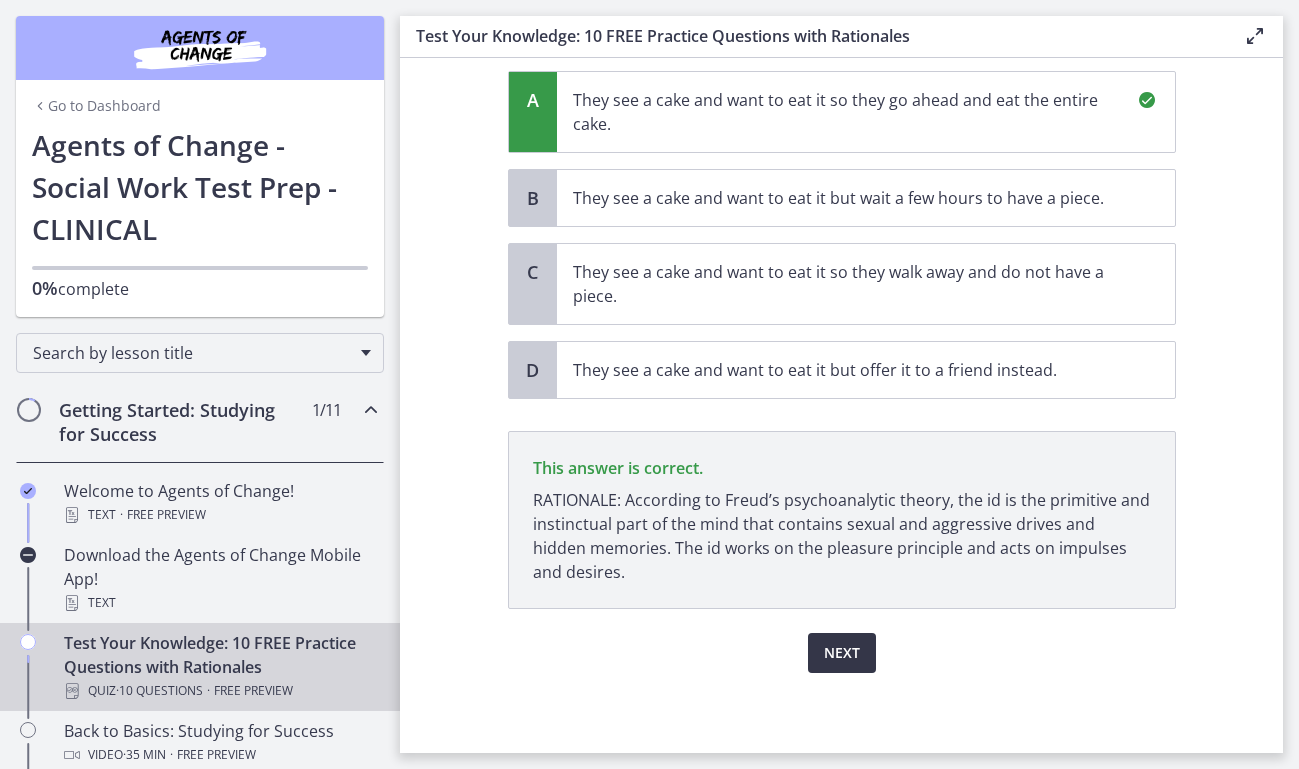 click on "Next" at bounding box center (842, 653) 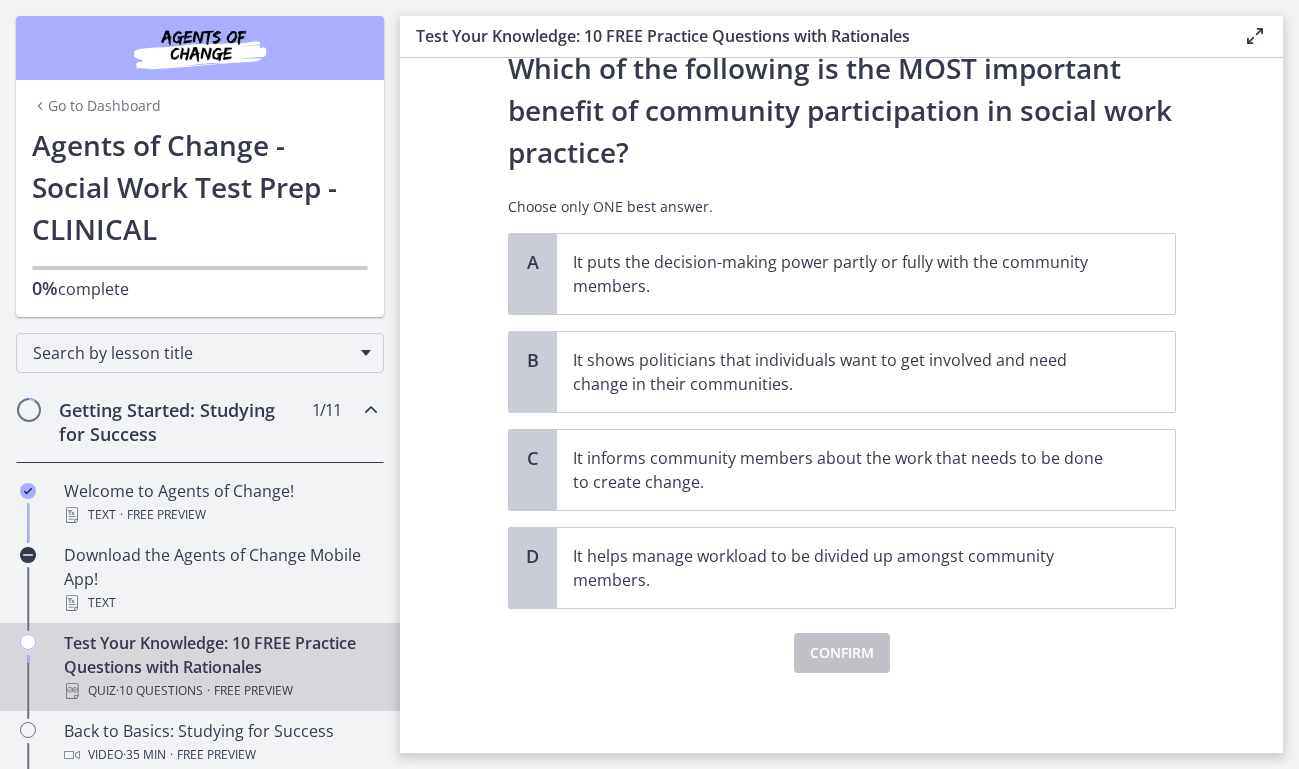 scroll, scrollTop: 0, scrollLeft: 0, axis: both 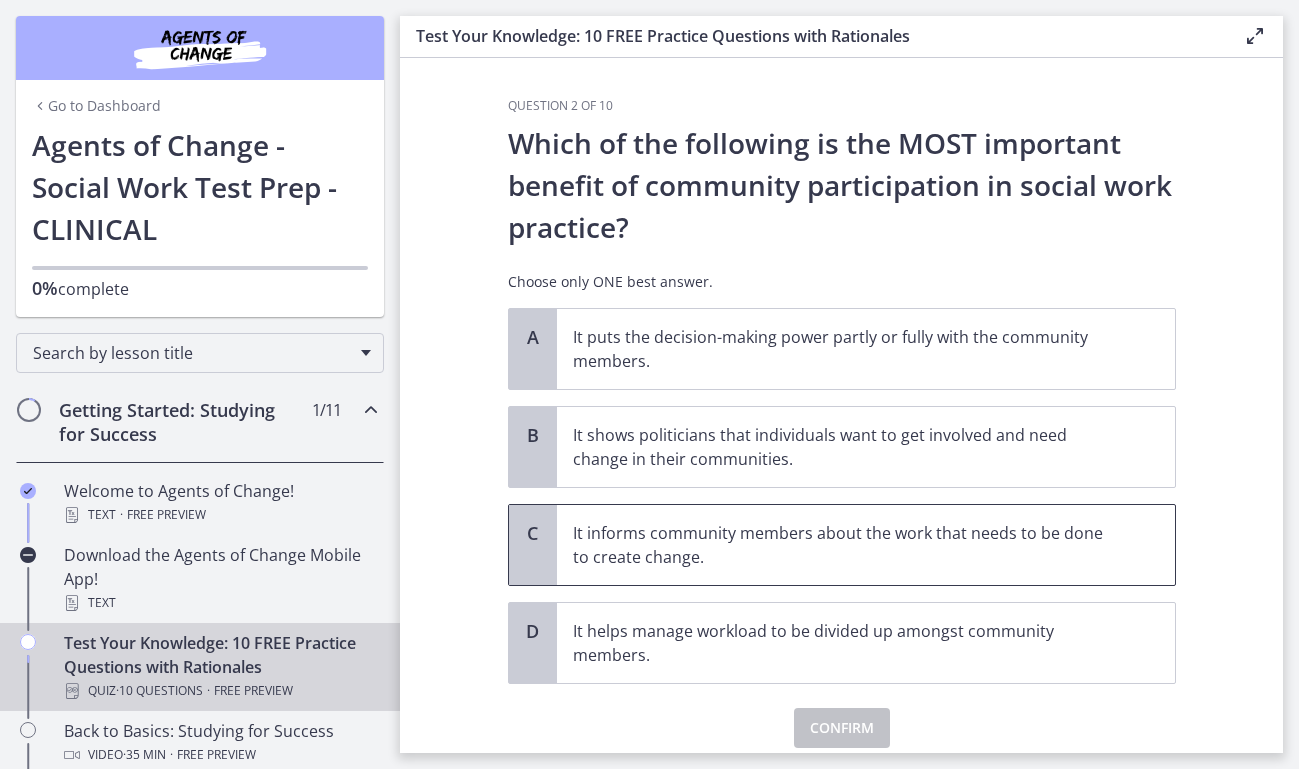 click on "It informs community members about the work that needs to be done to create change." at bounding box center [846, 545] 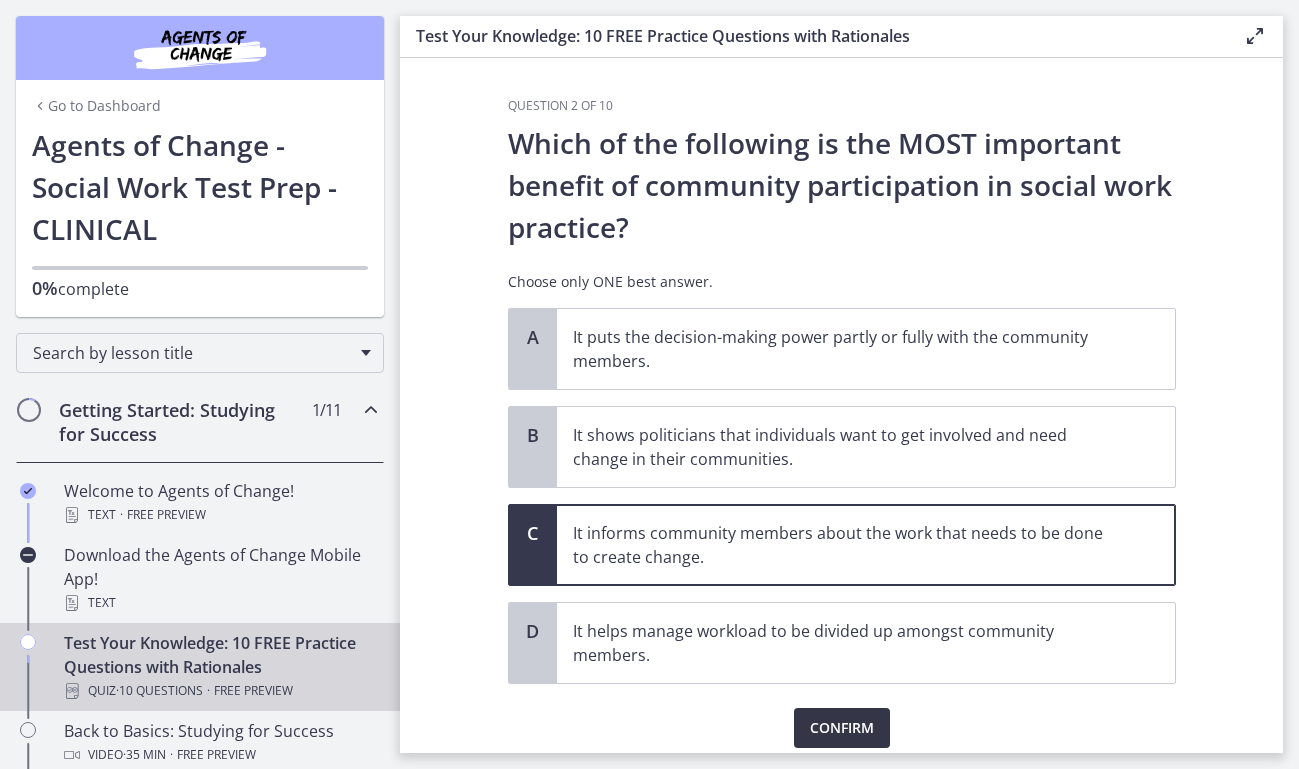 click on "Confirm" at bounding box center (842, 728) 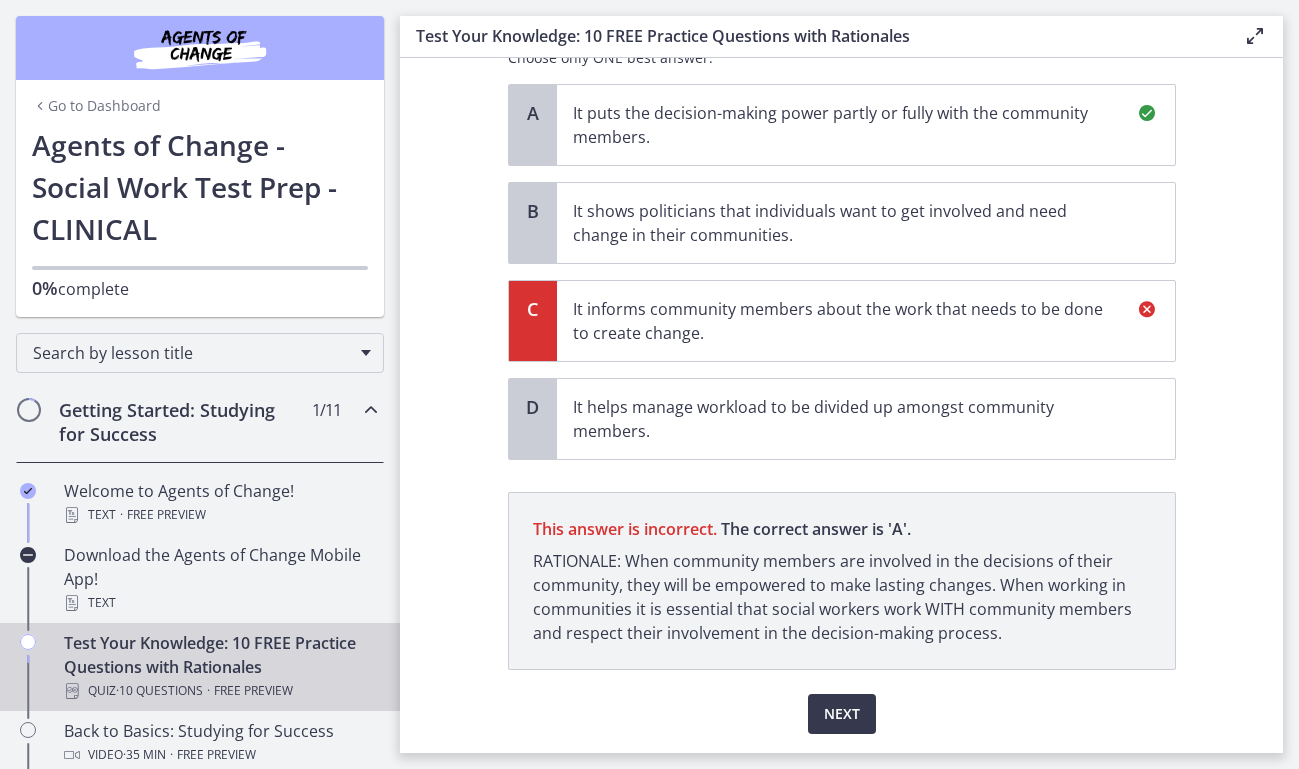 scroll, scrollTop: 225, scrollLeft: 0, axis: vertical 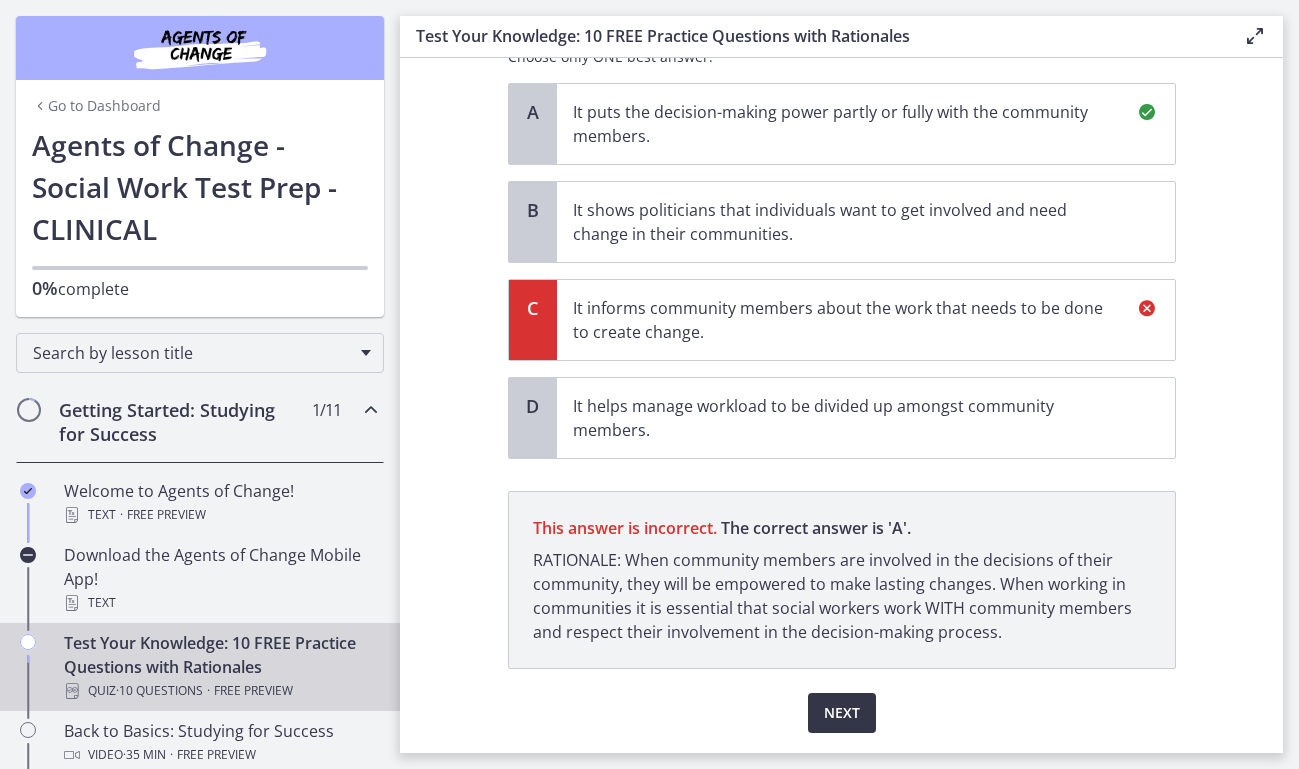 click on "Next" at bounding box center (842, 713) 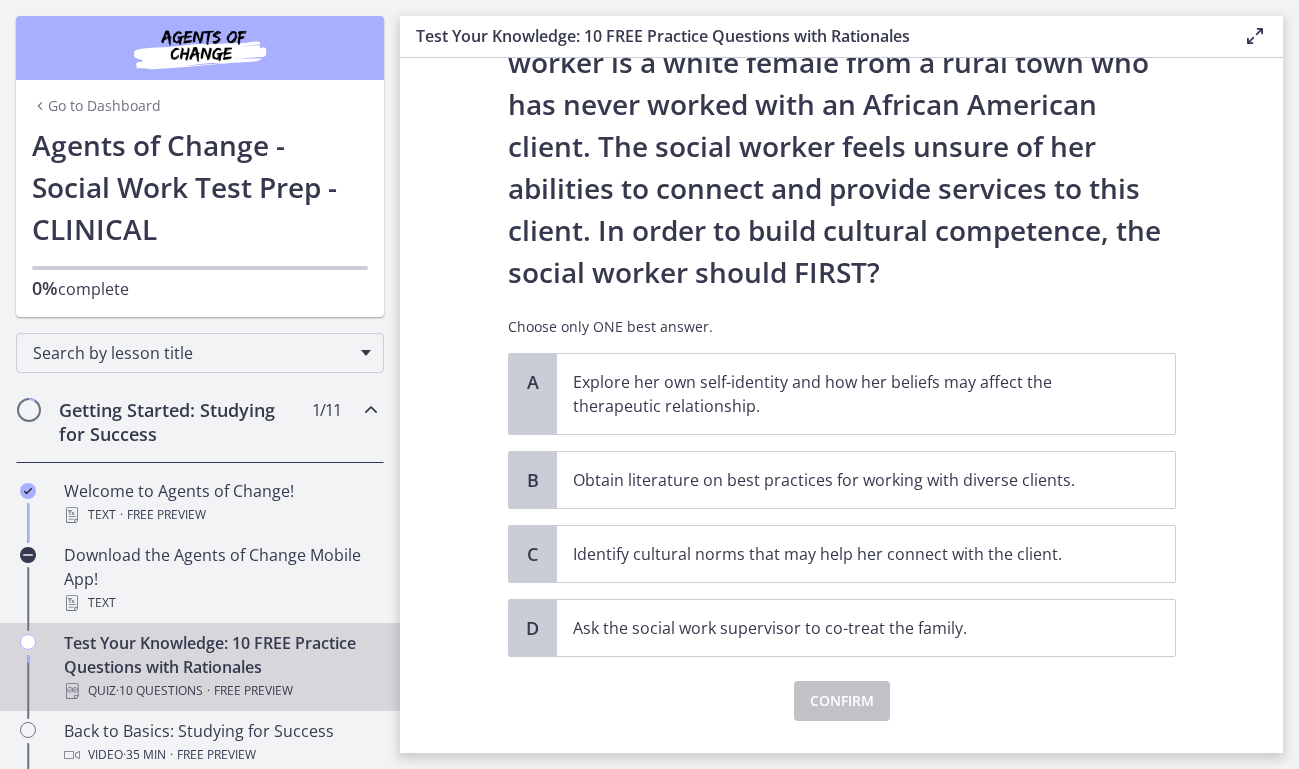 scroll, scrollTop: 207, scrollLeft: 0, axis: vertical 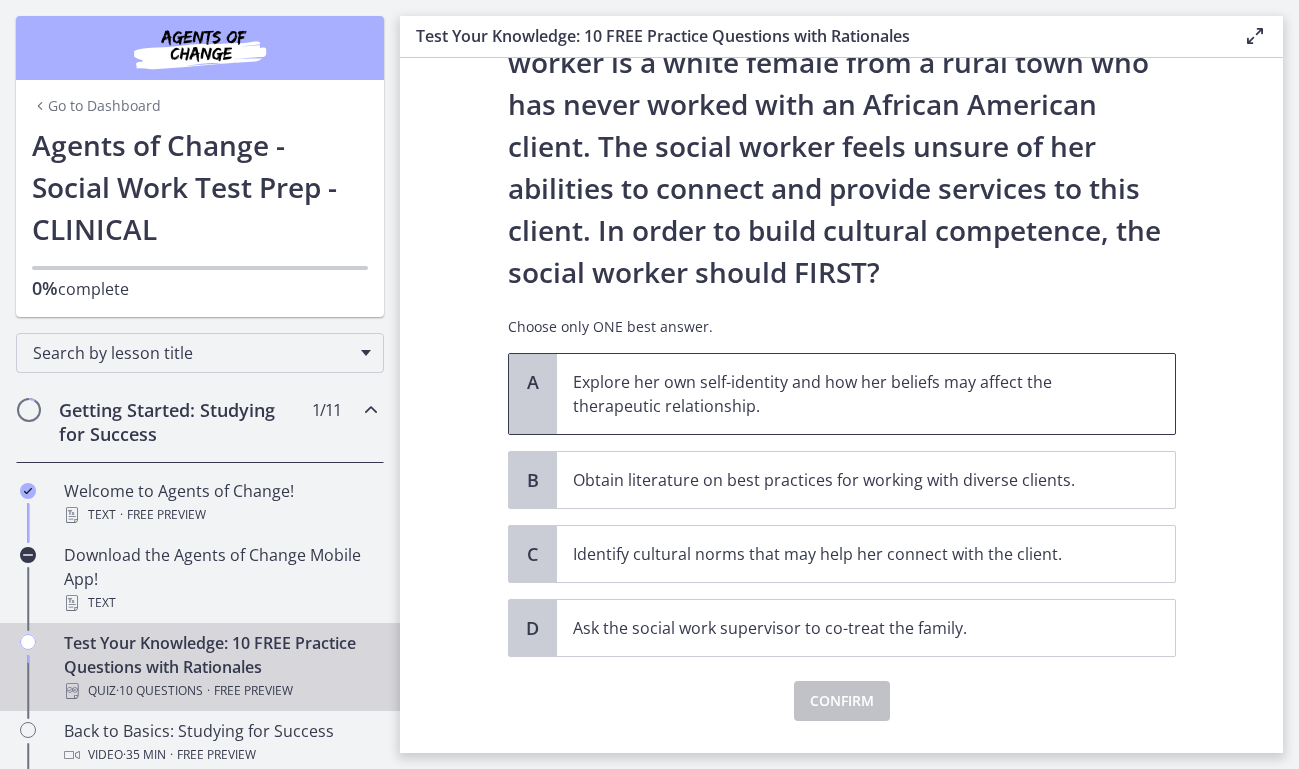 click on "Explore her own self-identity and how her beliefs may affect the therapeutic relationship." at bounding box center (866, 394) 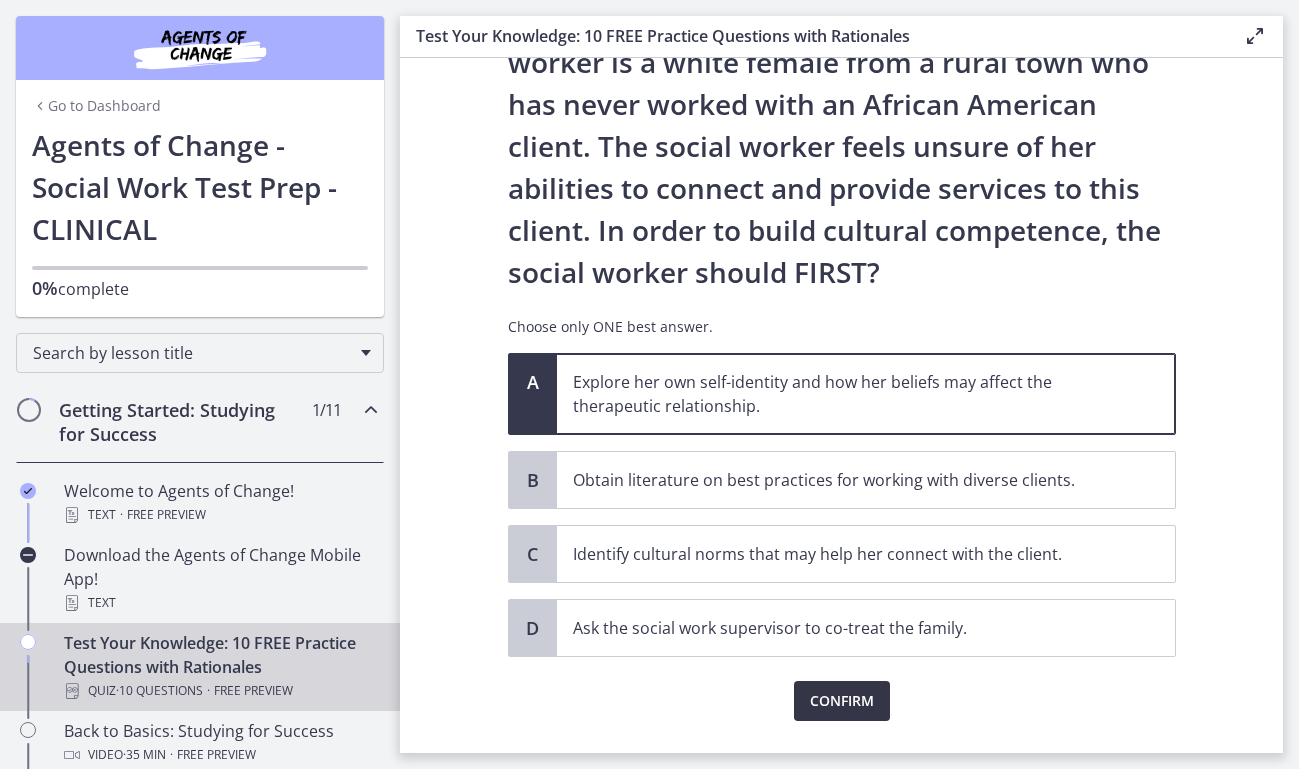 click on "Confirm" at bounding box center [842, 701] 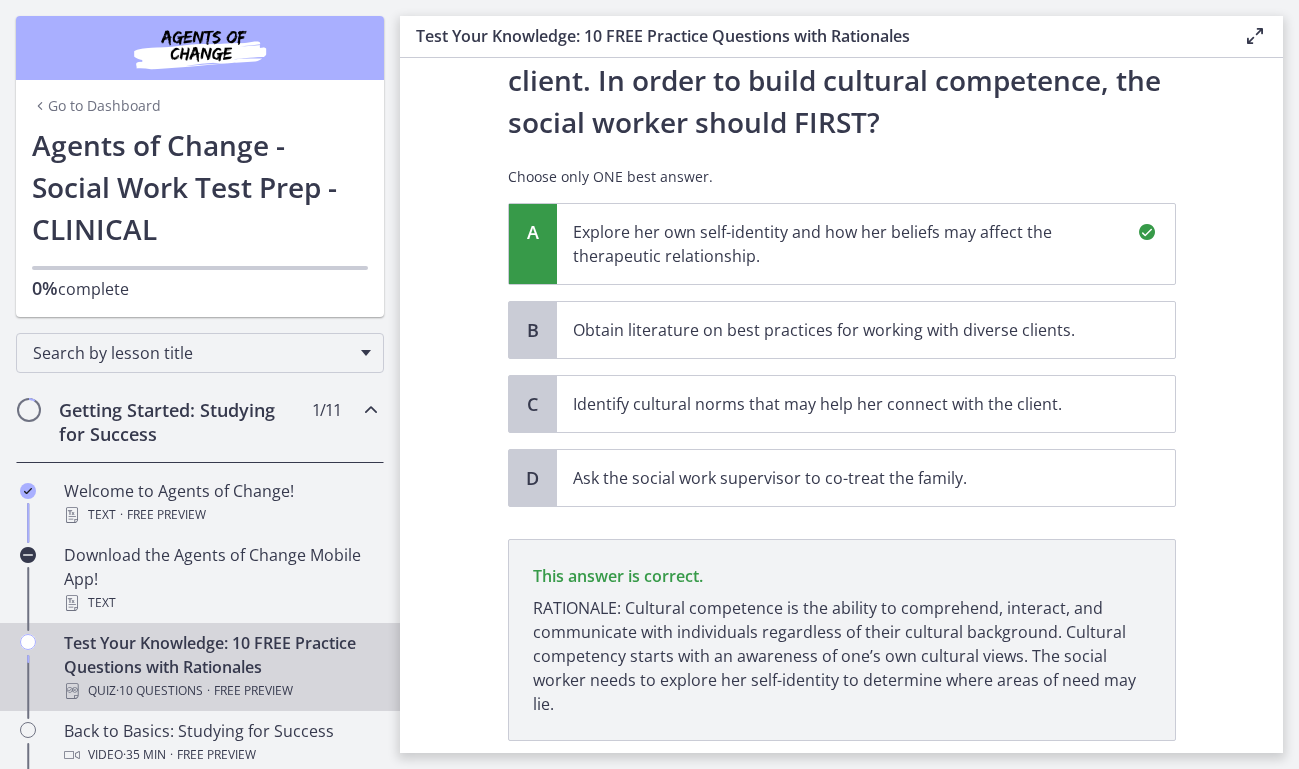 scroll, scrollTop: 489, scrollLeft: 0, axis: vertical 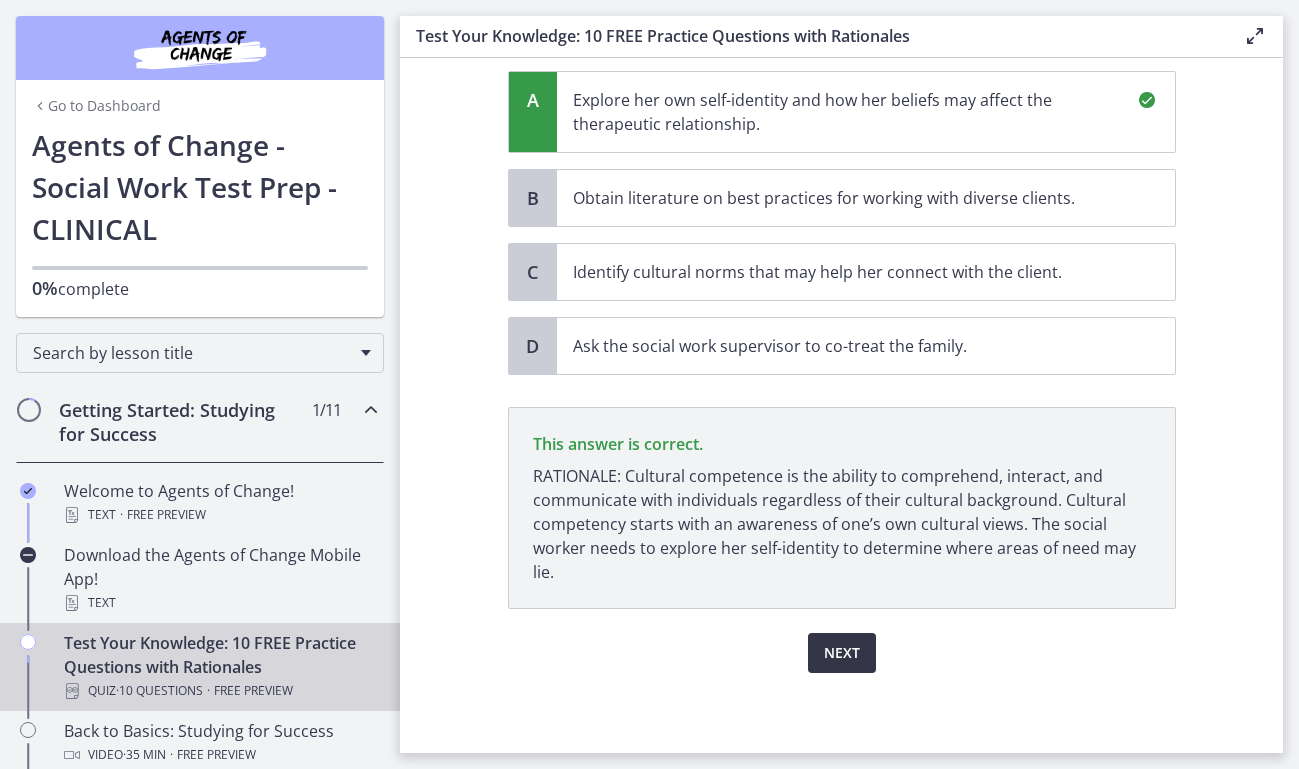 click on "Next" at bounding box center [842, 653] 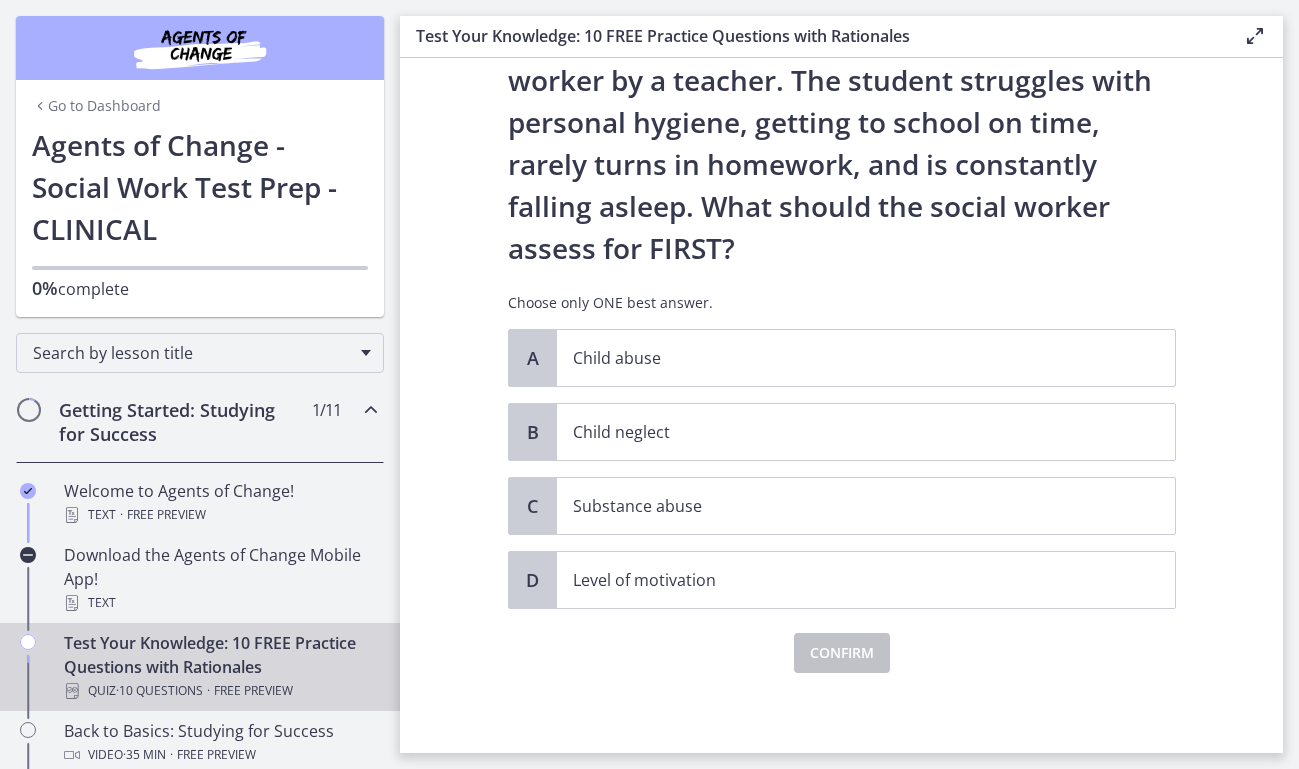 scroll, scrollTop: 0, scrollLeft: 0, axis: both 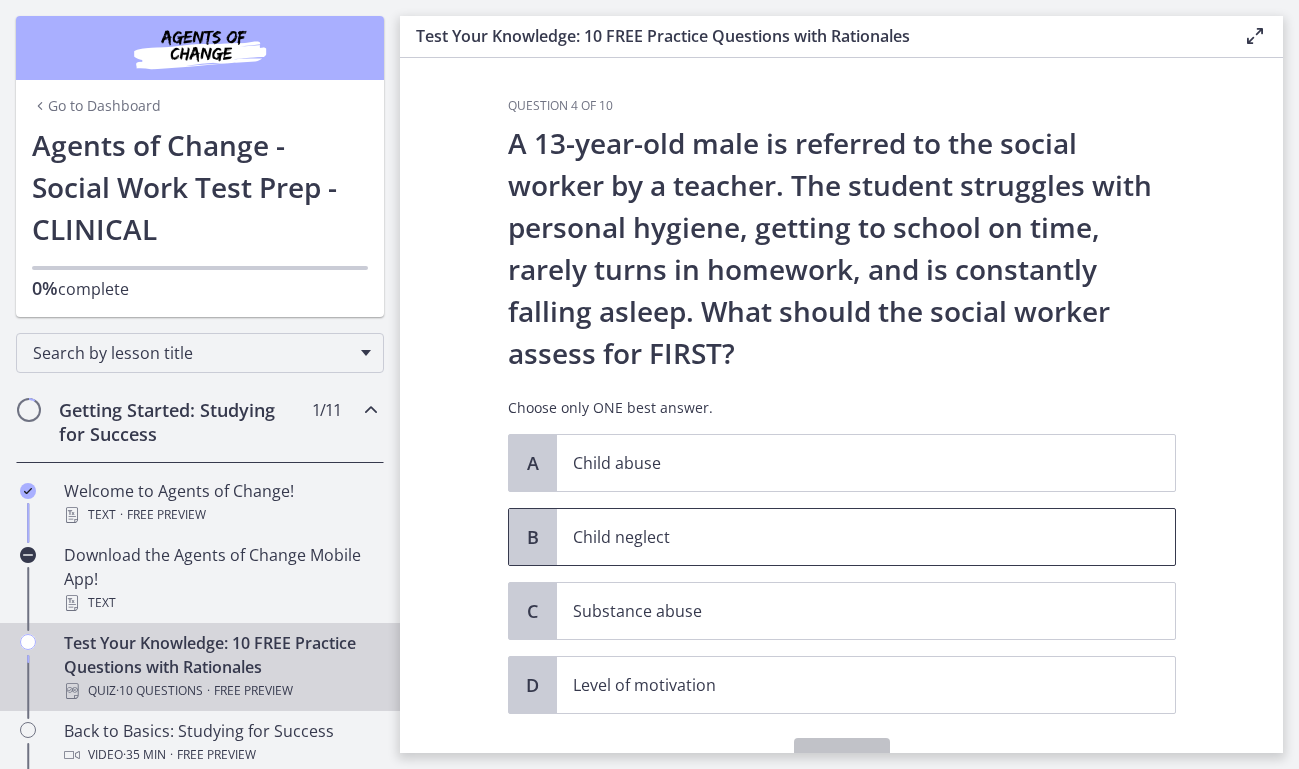 click on "Child neglect" at bounding box center [846, 537] 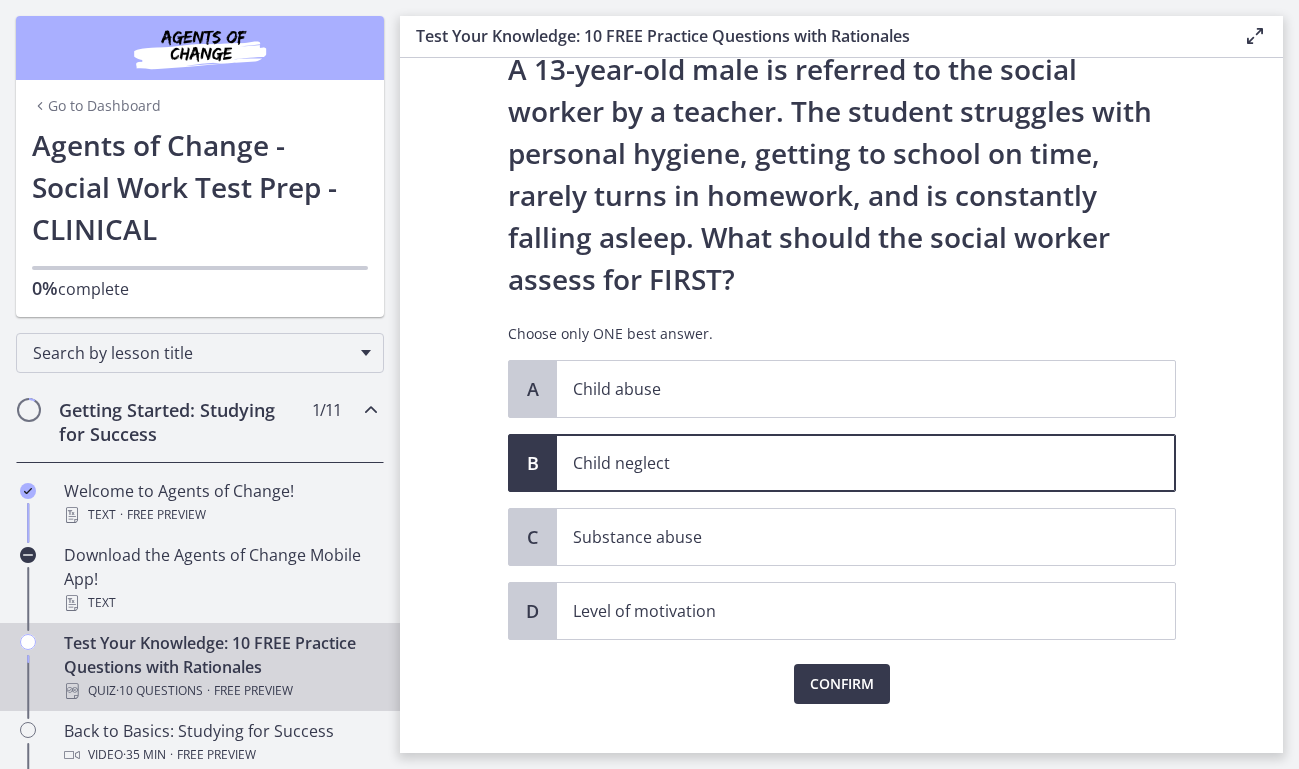 scroll, scrollTop: 79, scrollLeft: 0, axis: vertical 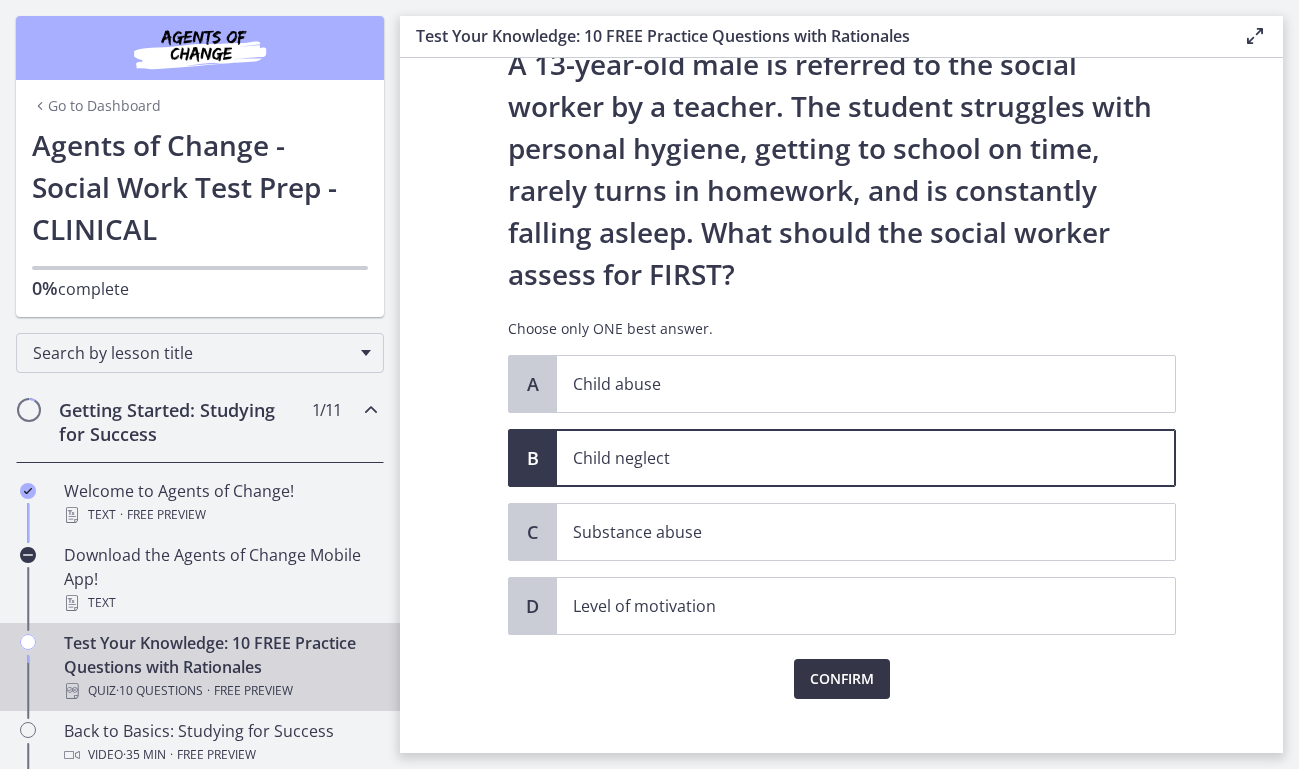 click on "Confirm" at bounding box center (842, 679) 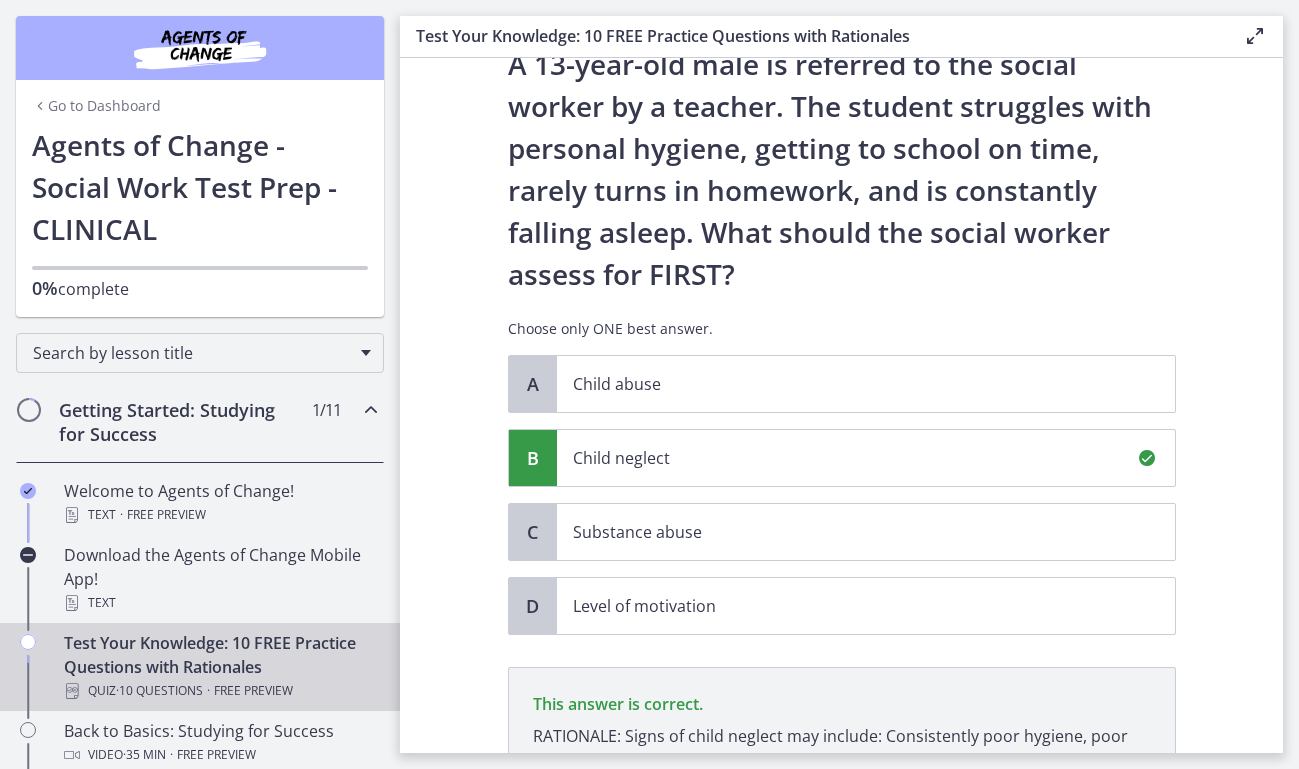 scroll, scrollTop: 339, scrollLeft: 0, axis: vertical 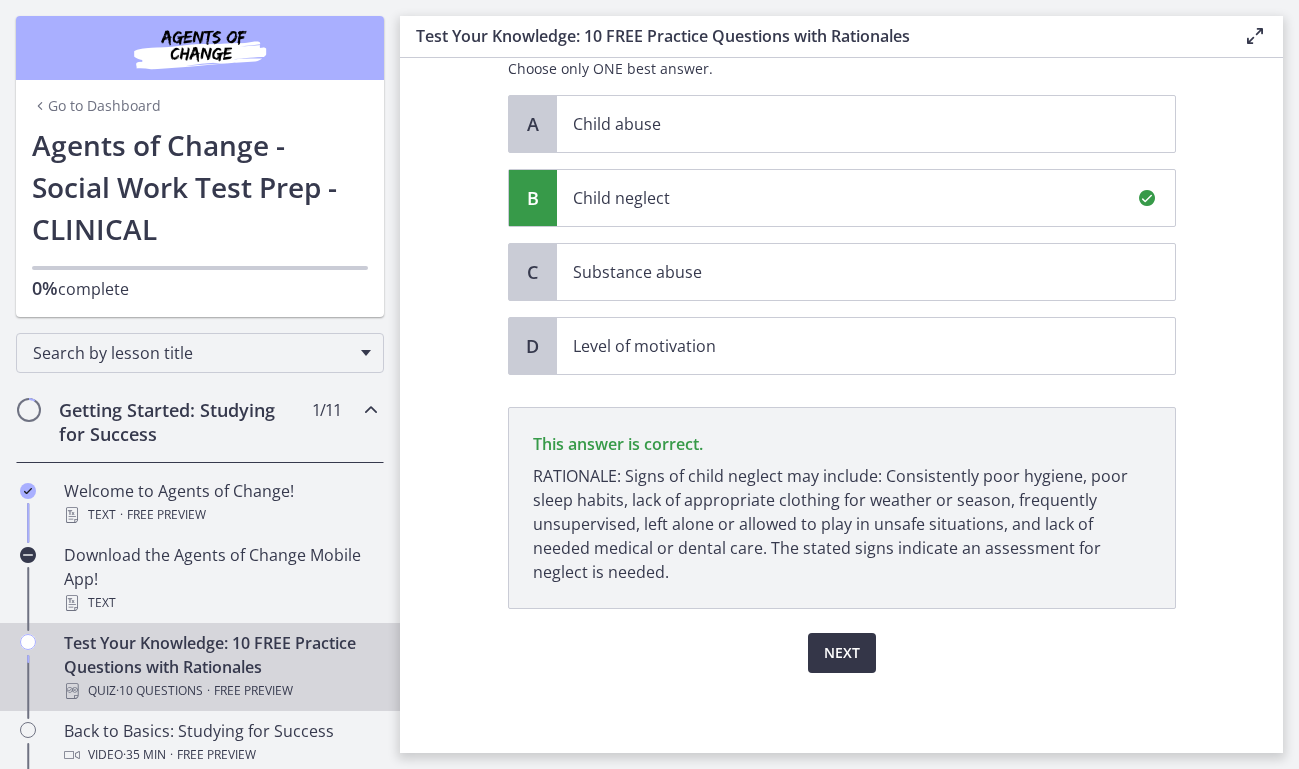 click on "Next" at bounding box center [842, 653] 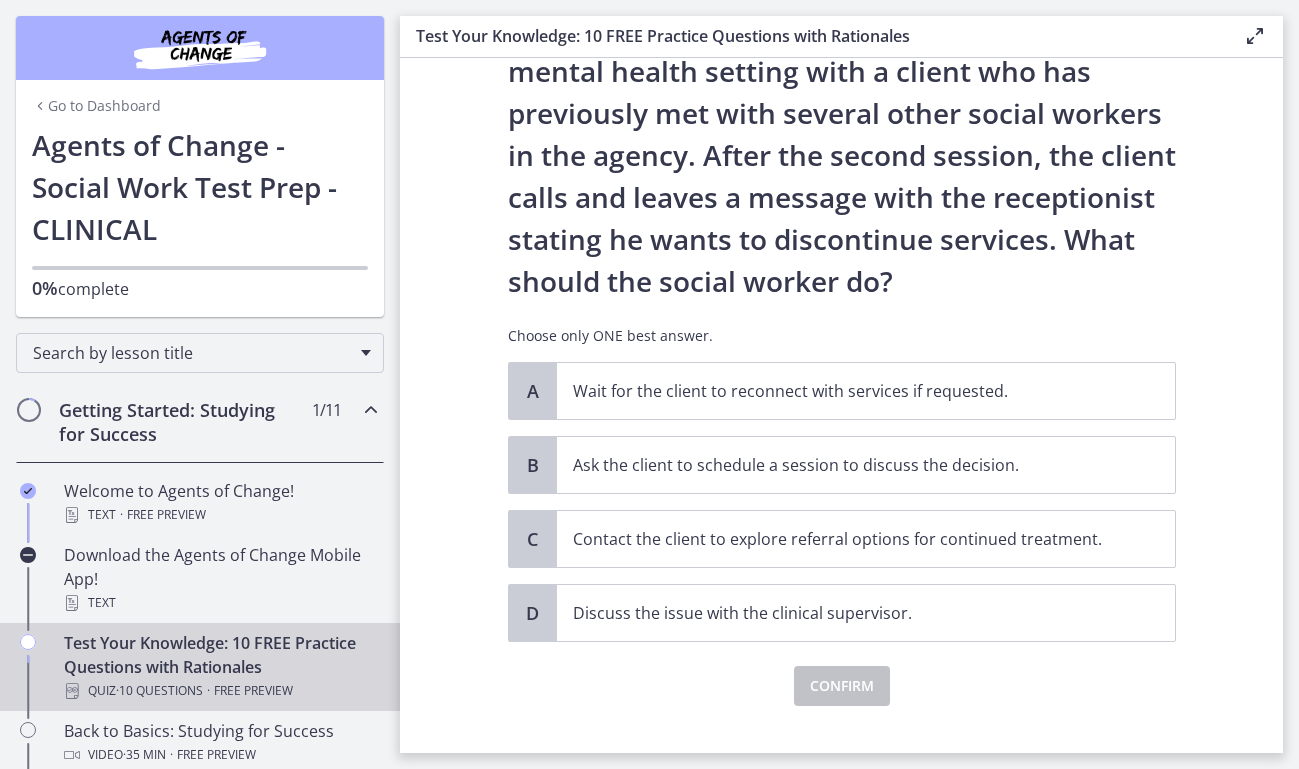scroll, scrollTop: 116, scrollLeft: 0, axis: vertical 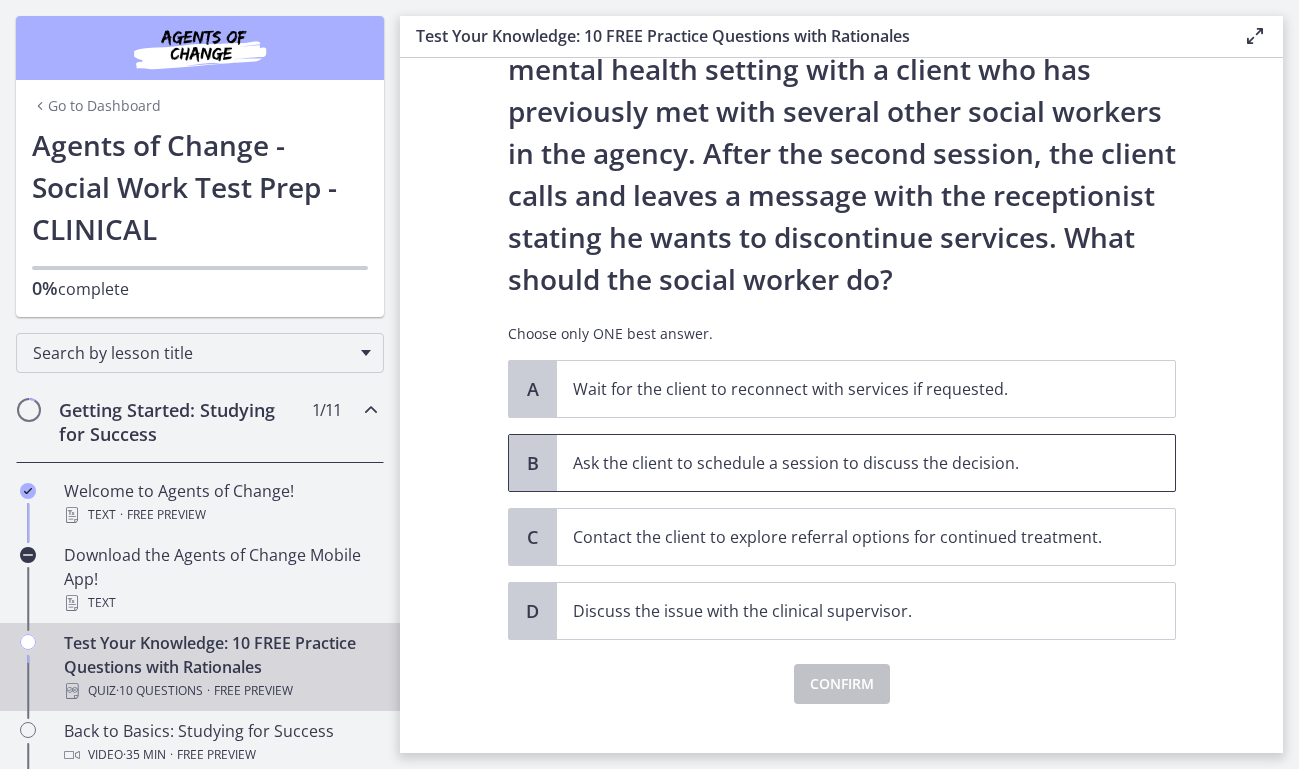 click on "Ask the client to schedule a session to discuss the decision." at bounding box center [846, 463] 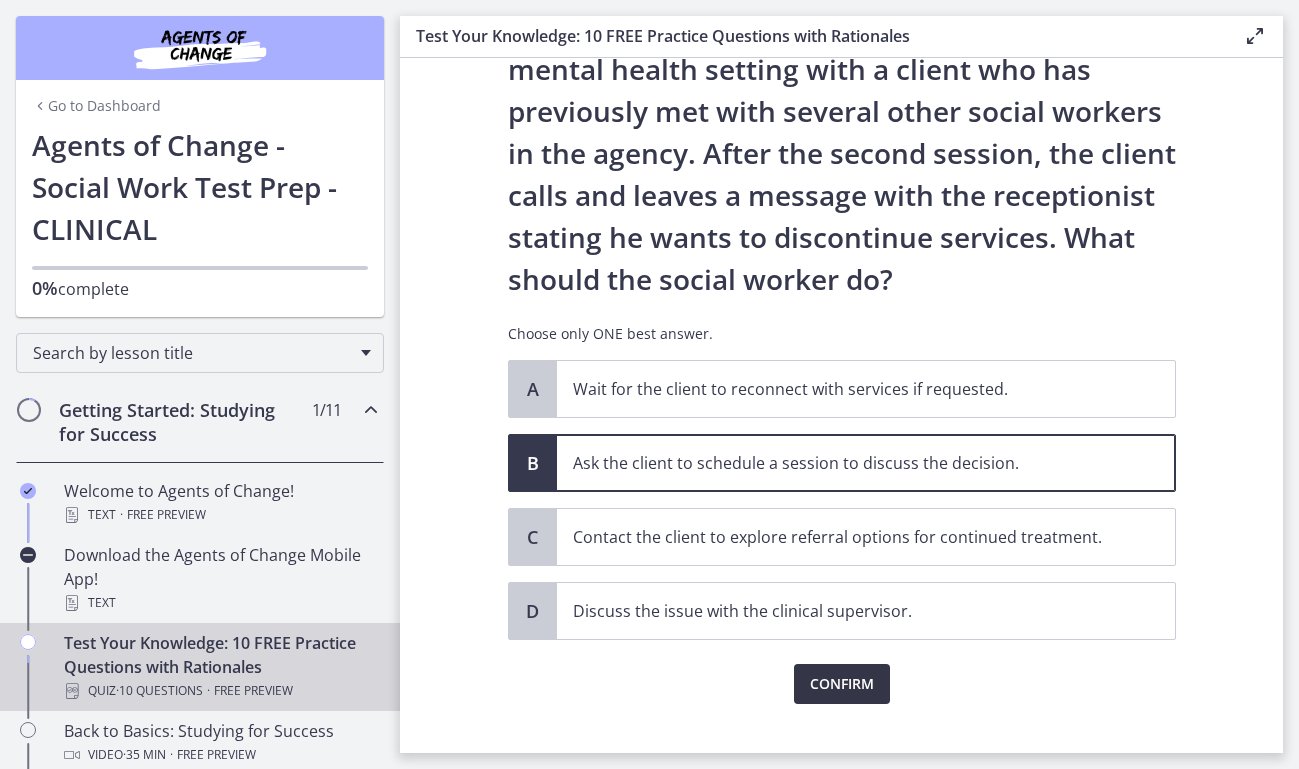 click on "Confirm" at bounding box center [842, 684] 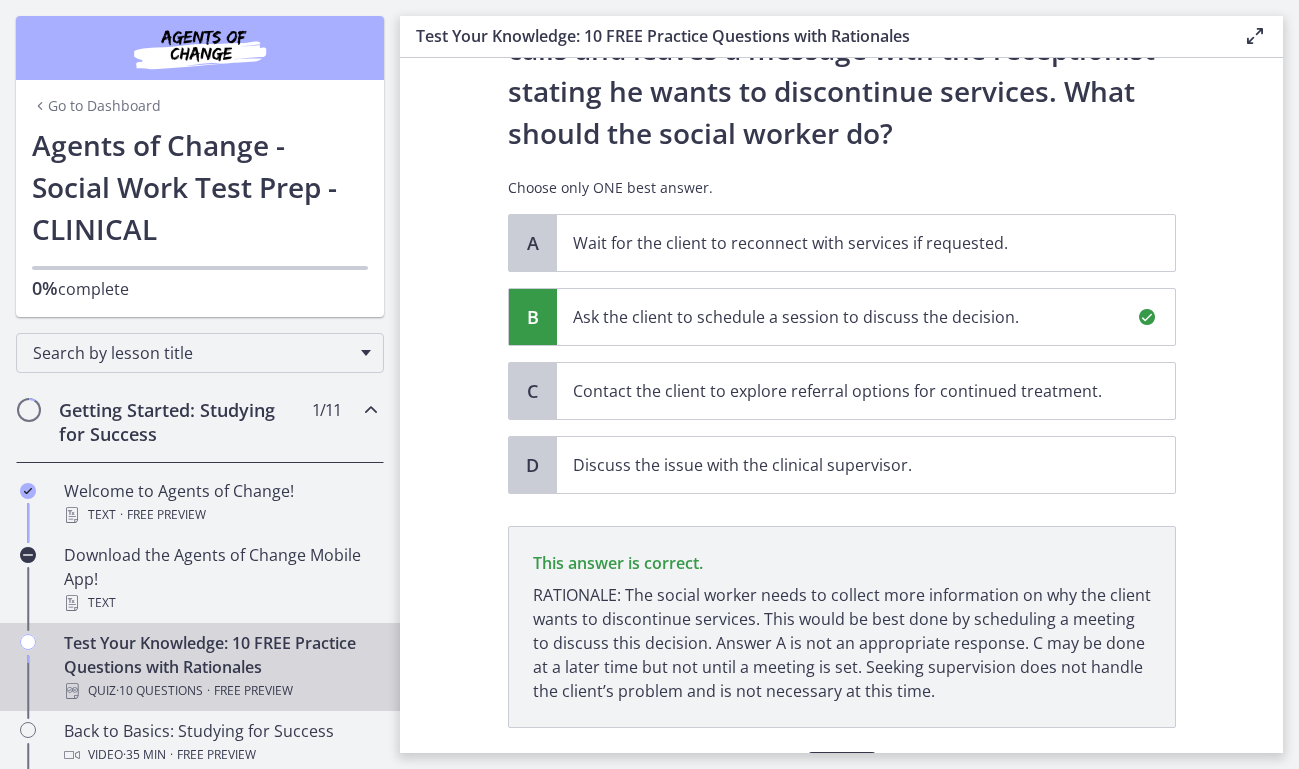 scroll, scrollTop: 381, scrollLeft: 0, axis: vertical 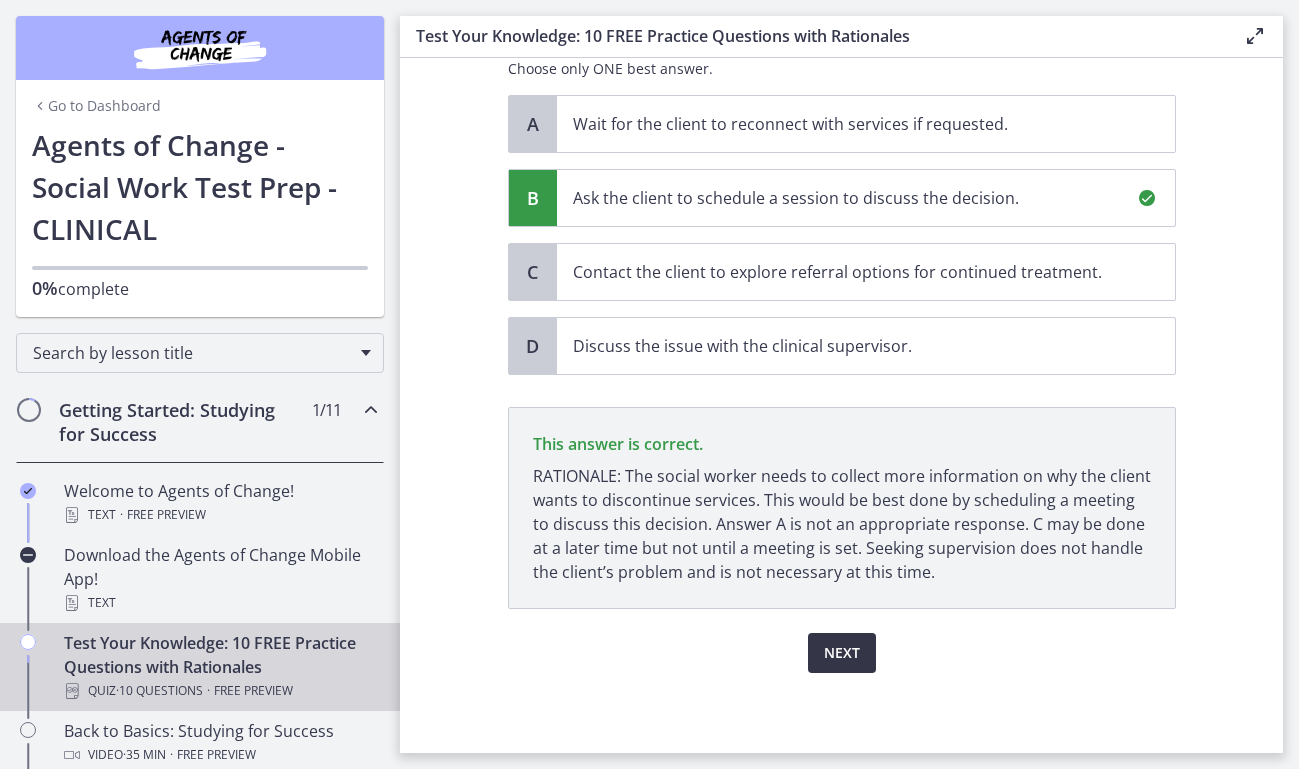 click on "Next" at bounding box center [842, 653] 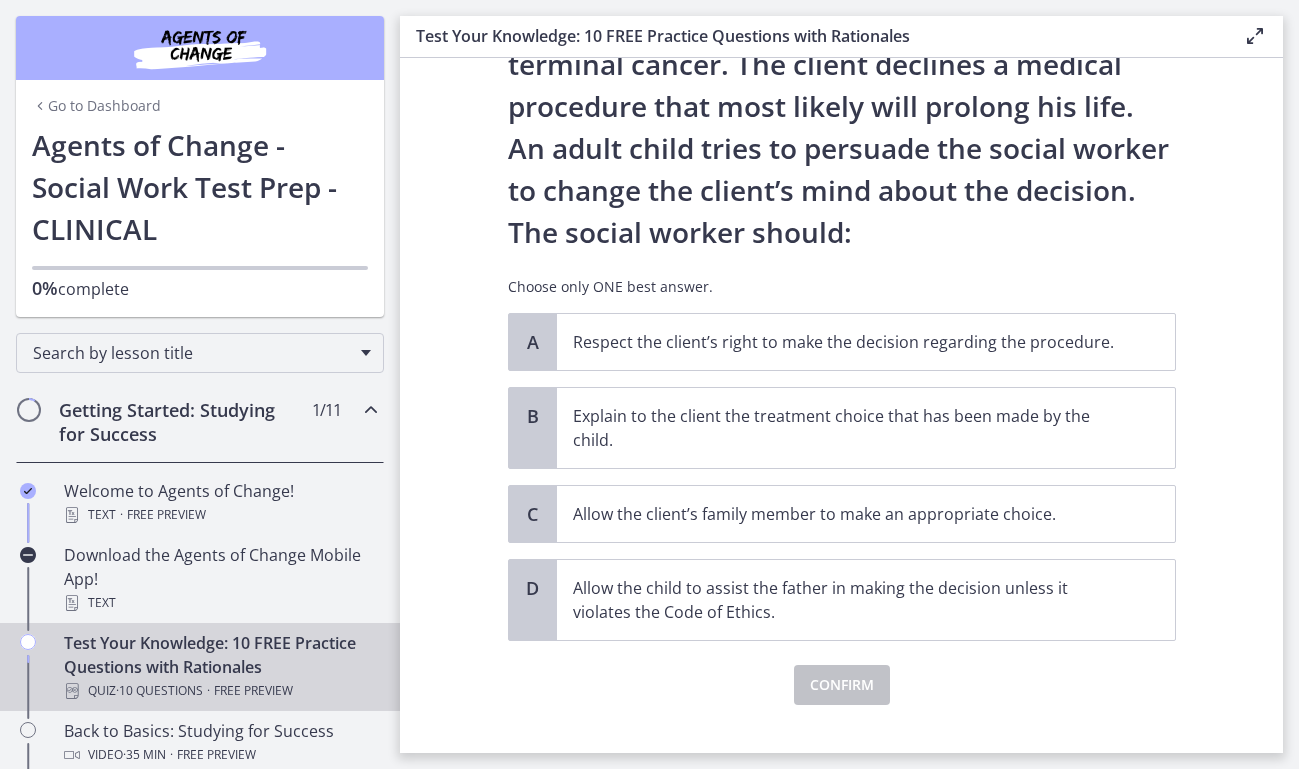 scroll, scrollTop: 166, scrollLeft: 0, axis: vertical 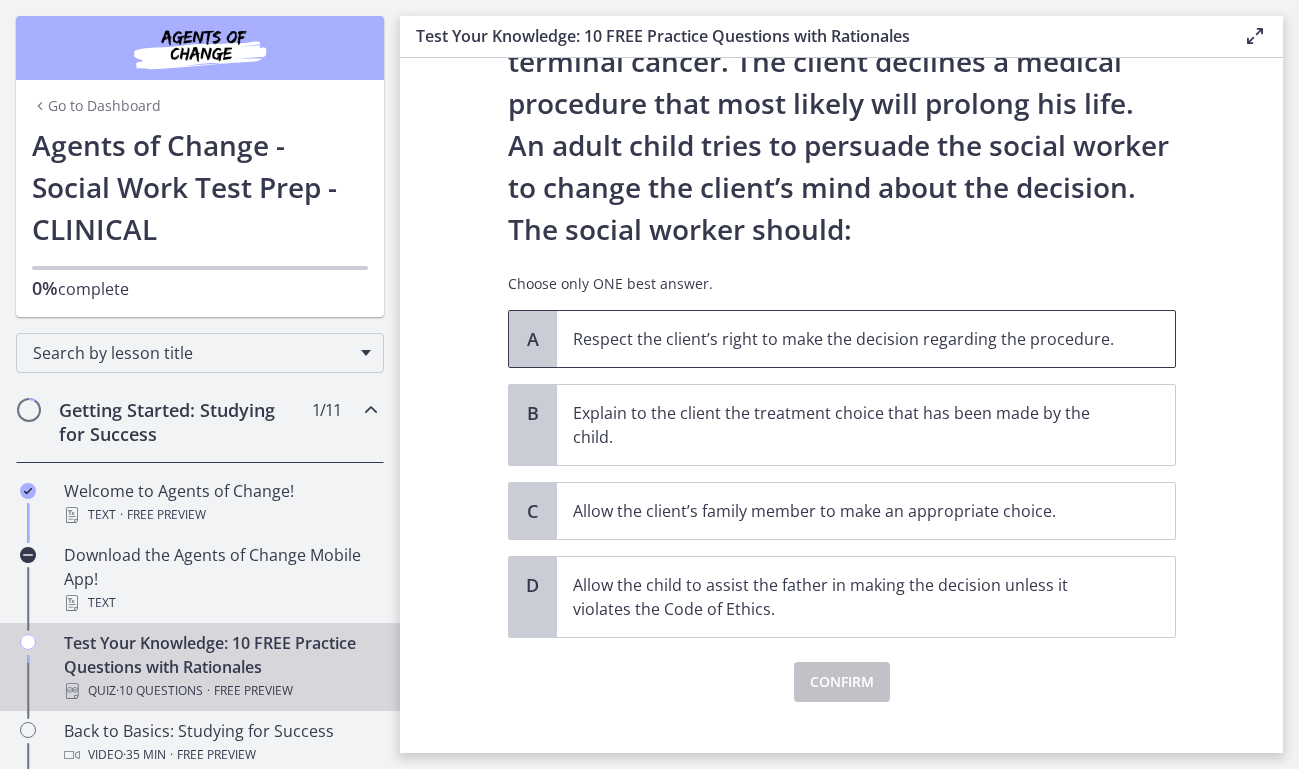 click on "Respect the client’s right to make the decision regarding the procedure." at bounding box center [846, 339] 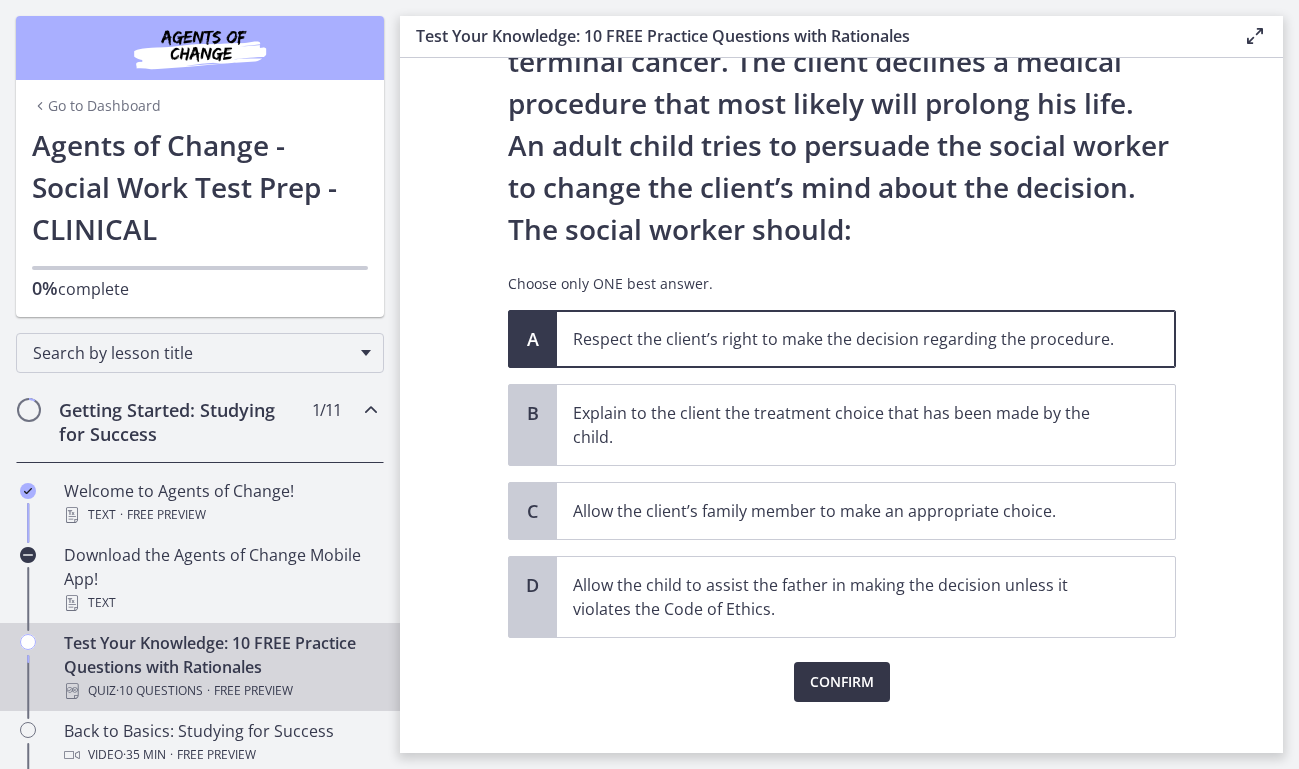 click on "Confirm" at bounding box center [842, 682] 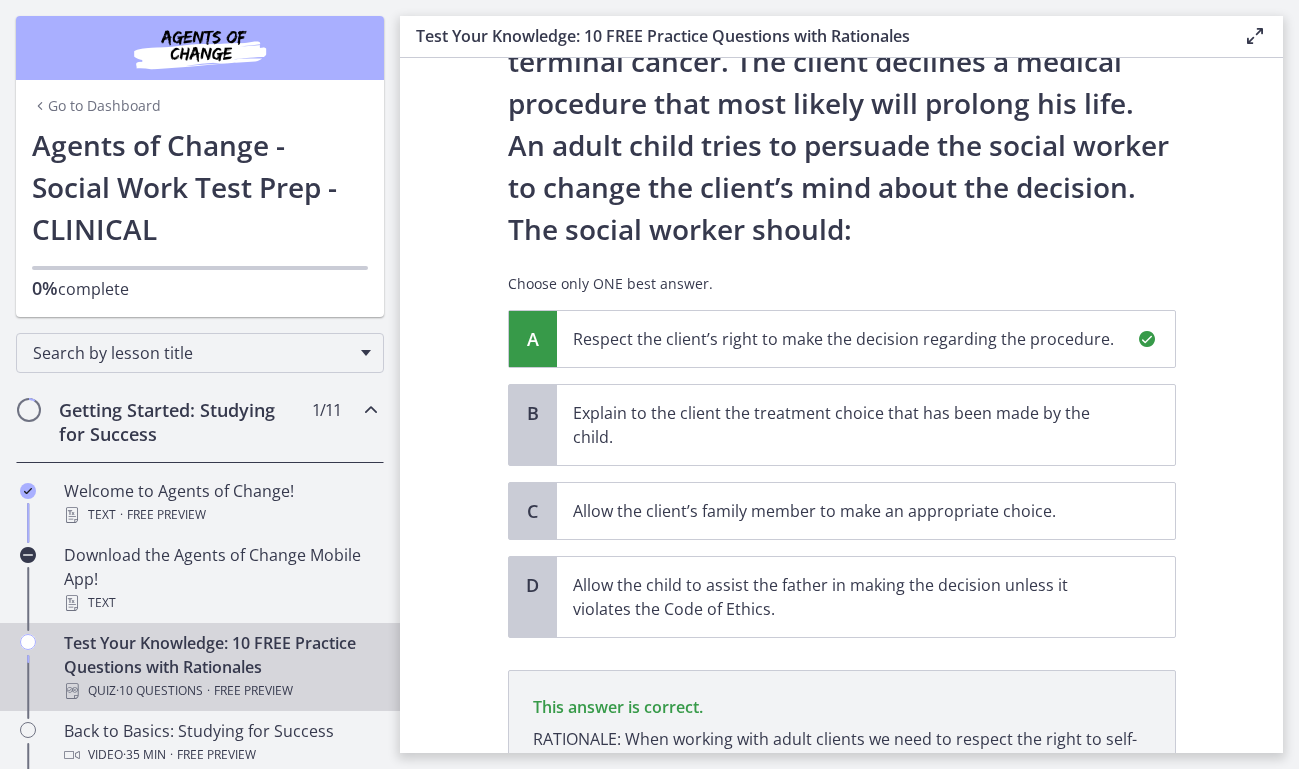 scroll, scrollTop: 405, scrollLeft: 0, axis: vertical 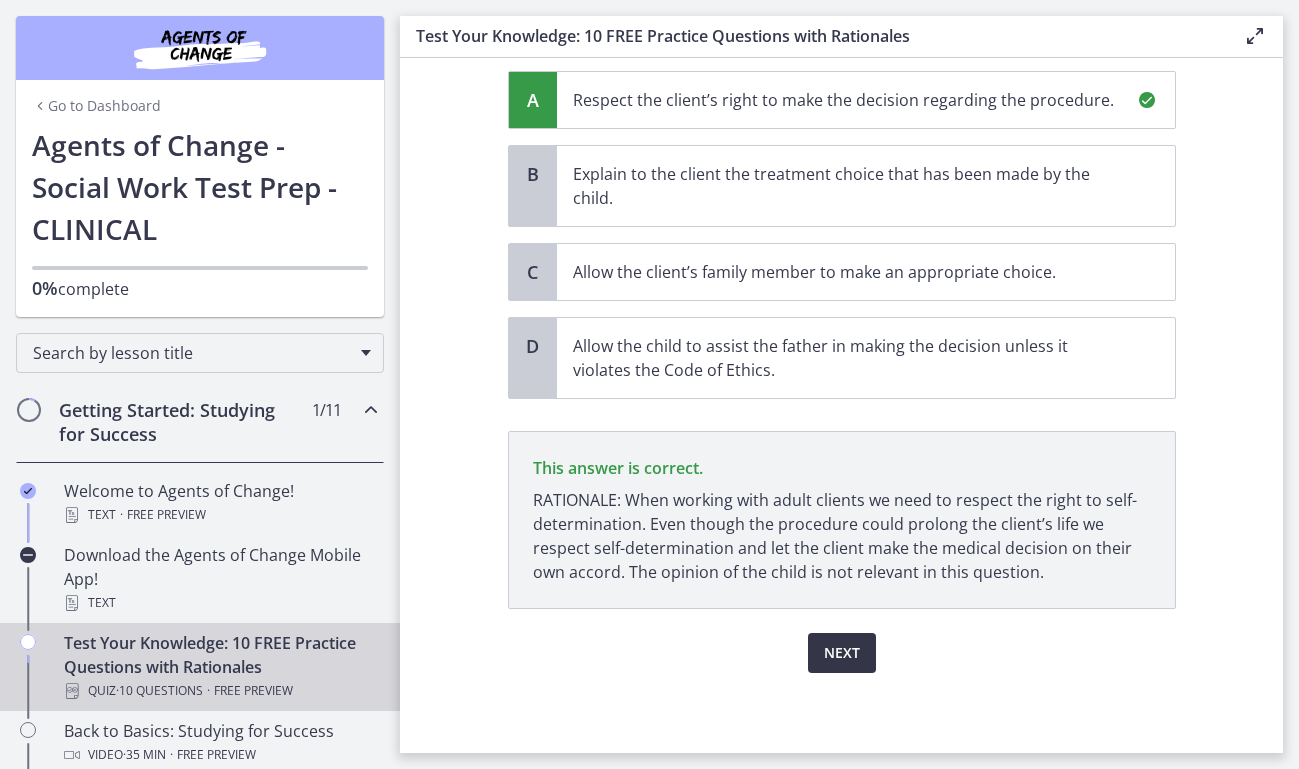 click on "Next" at bounding box center (842, 653) 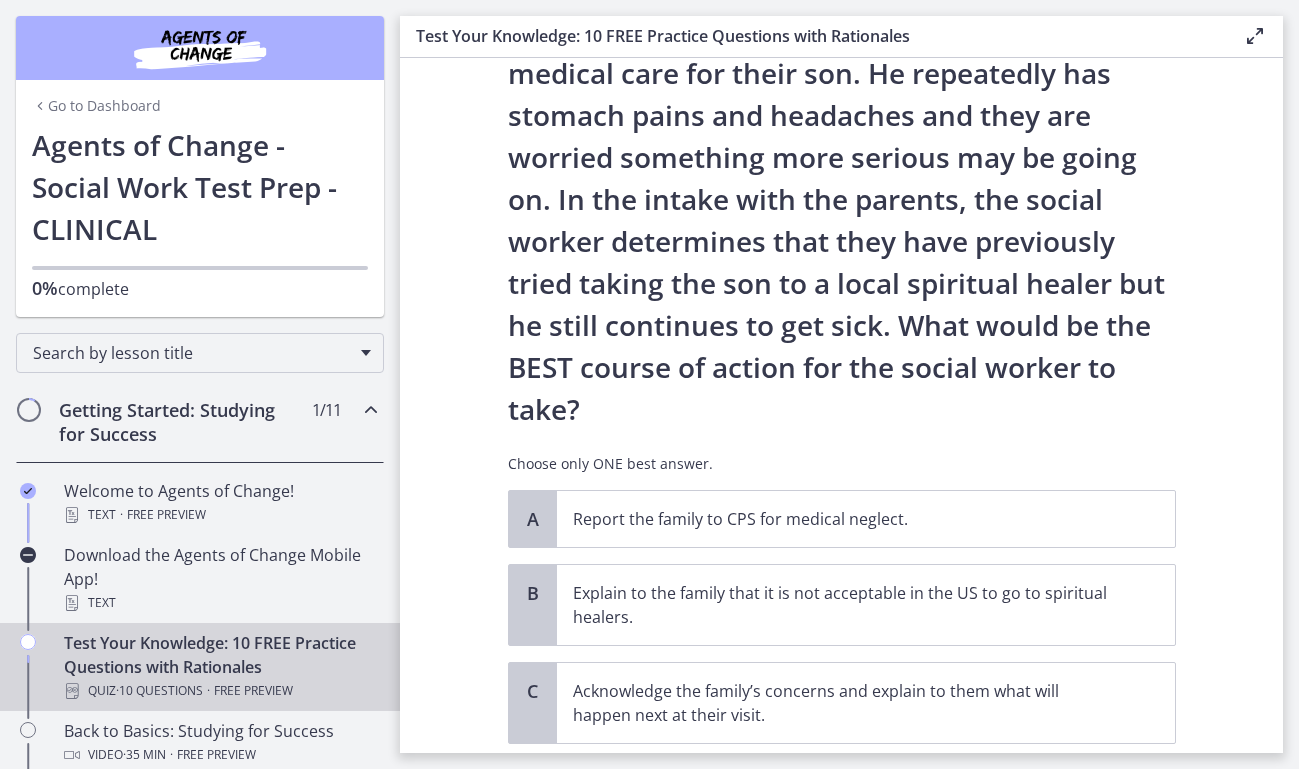 scroll, scrollTop: 155, scrollLeft: 0, axis: vertical 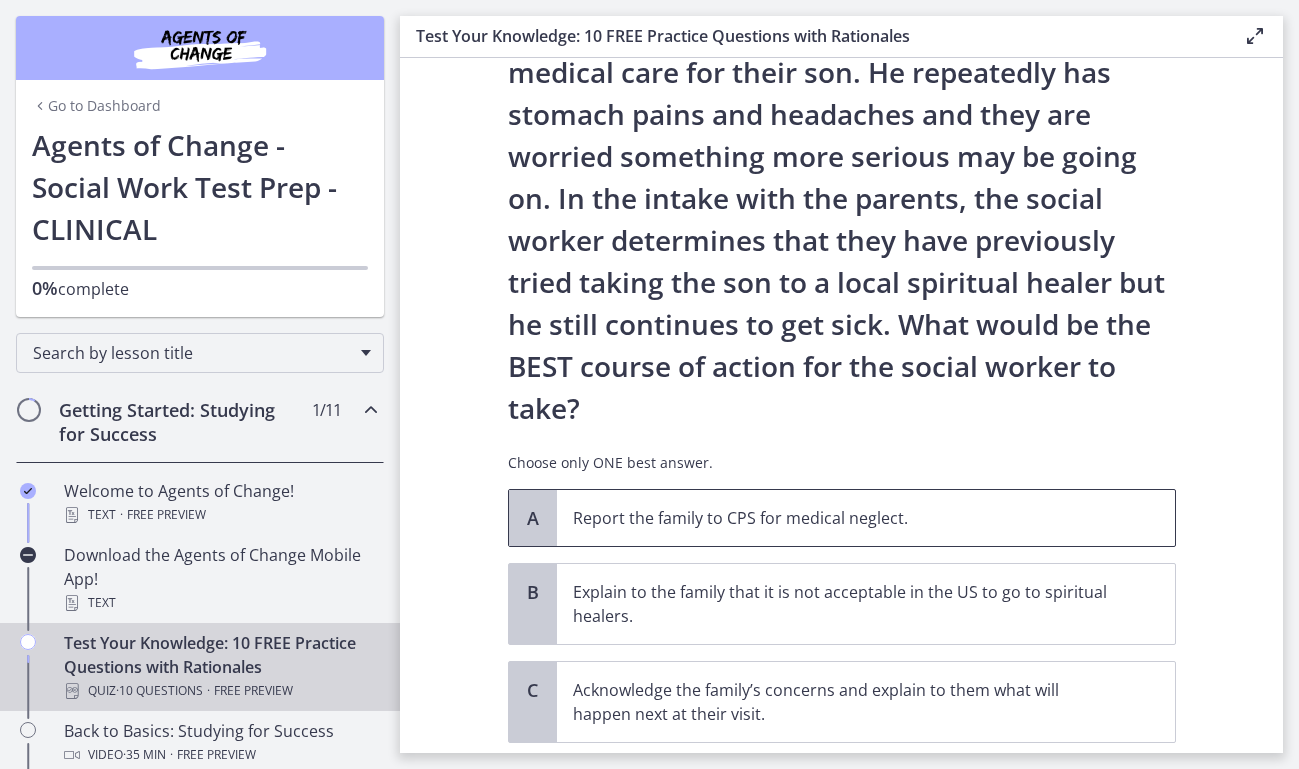 click on "Report the family to CPS for medical neglect." at bounding box center [866, 518] 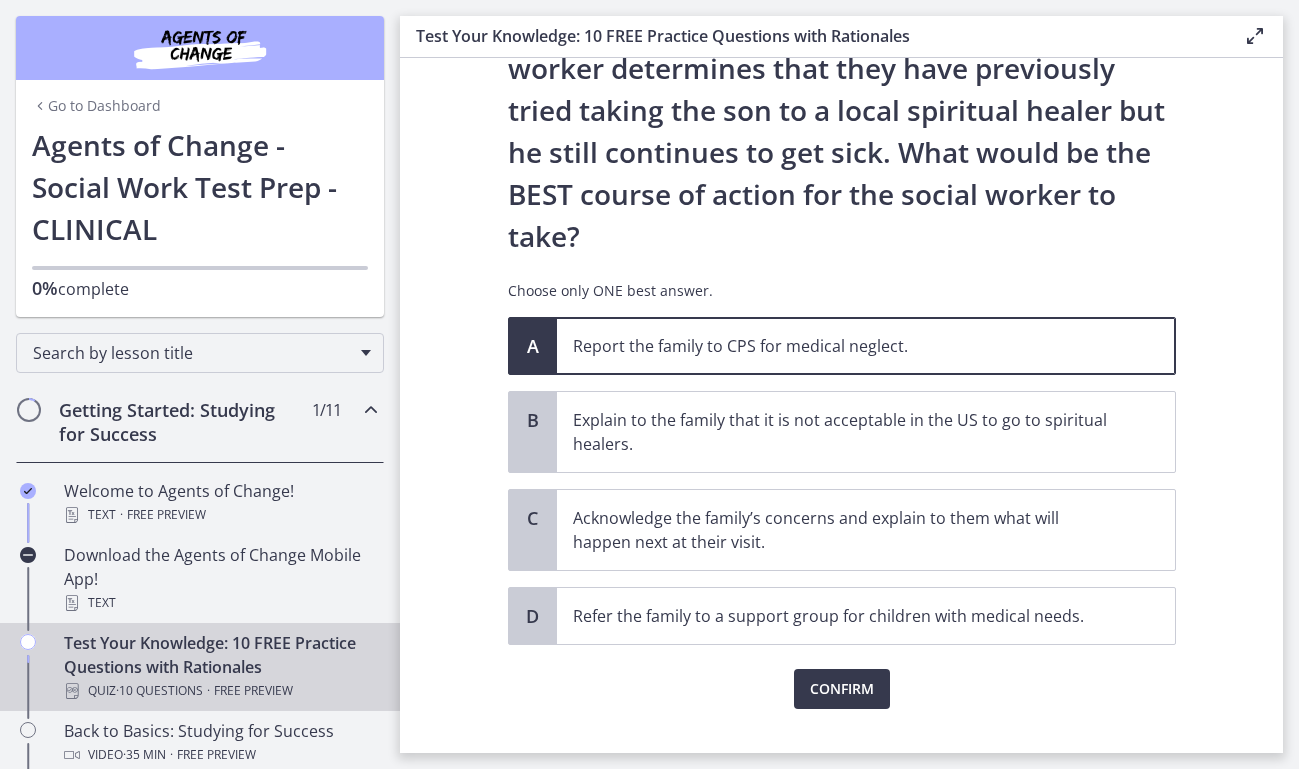 scroll, scrollTop: 366, scrollLeft: 0, axis: vertical 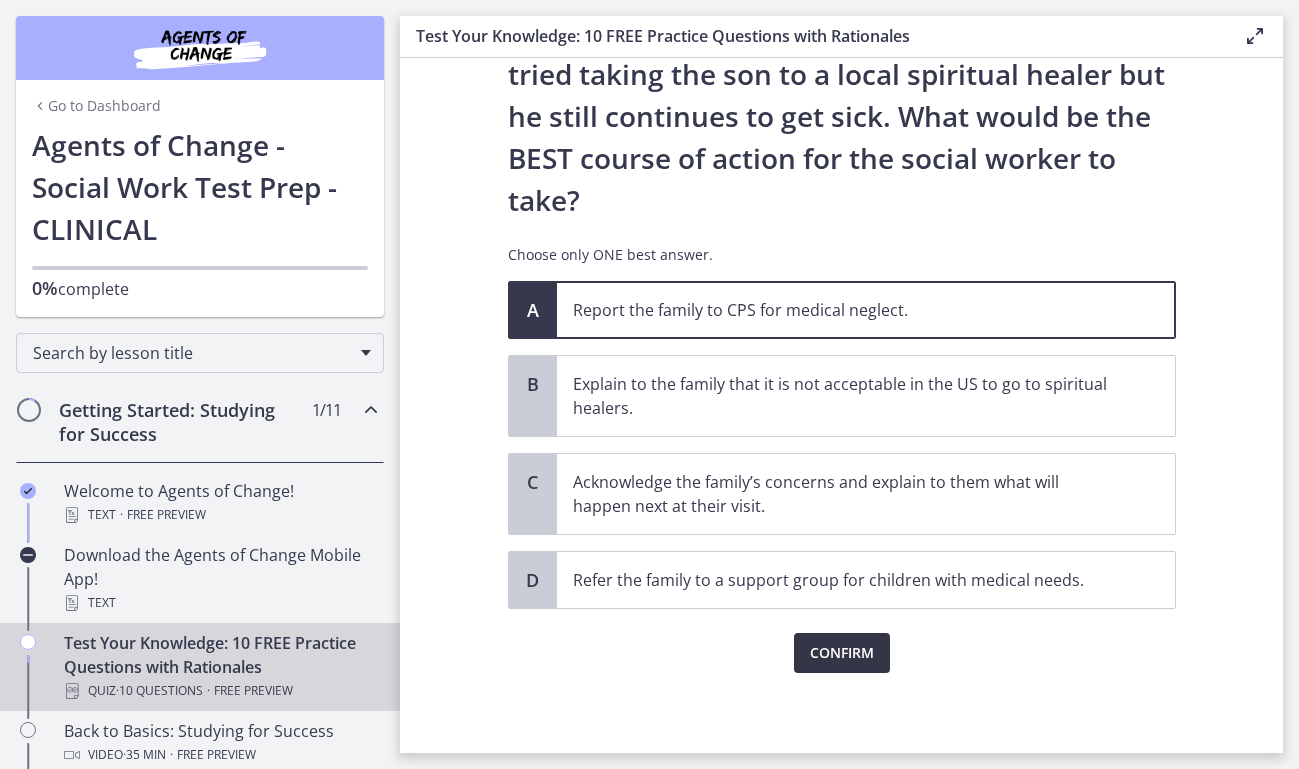 click on "Confirm" at bounding box center [842, 653] 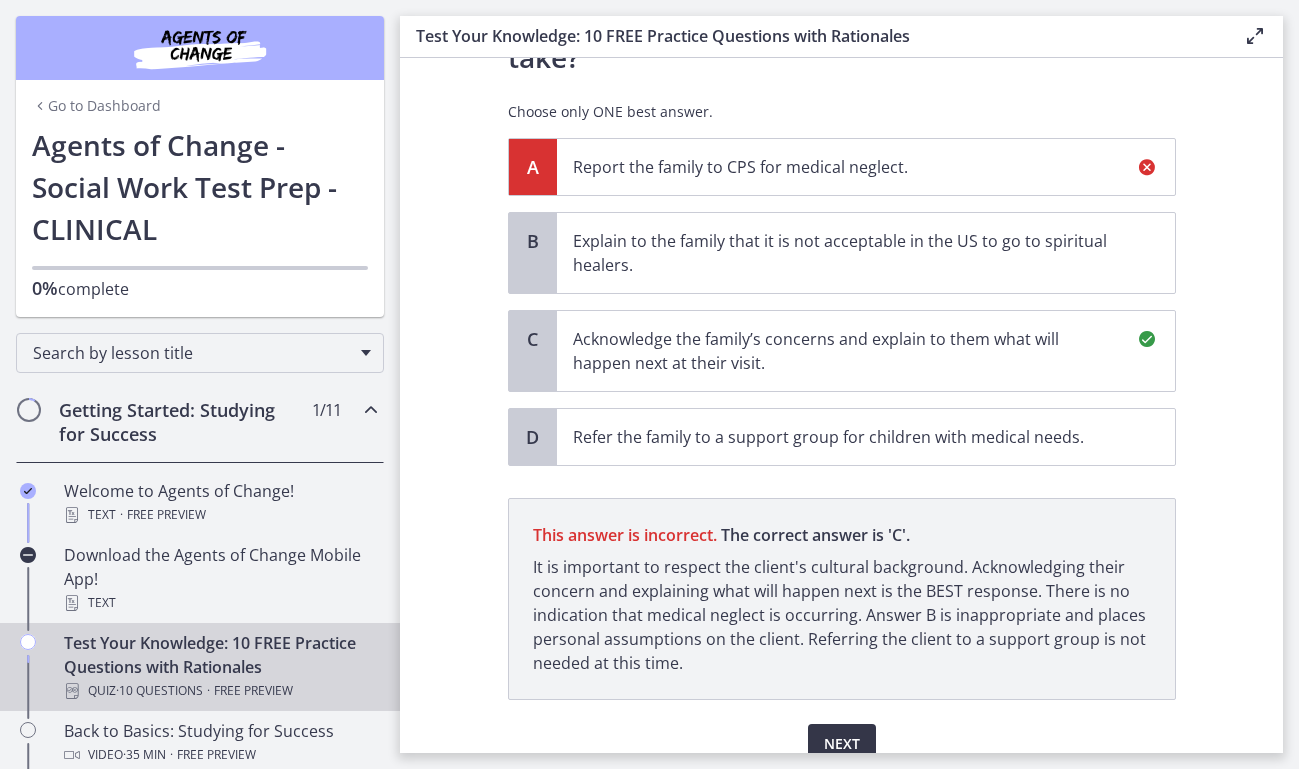 scroll, scrollTop: 597, scrollLeft: 0, axis: vertical 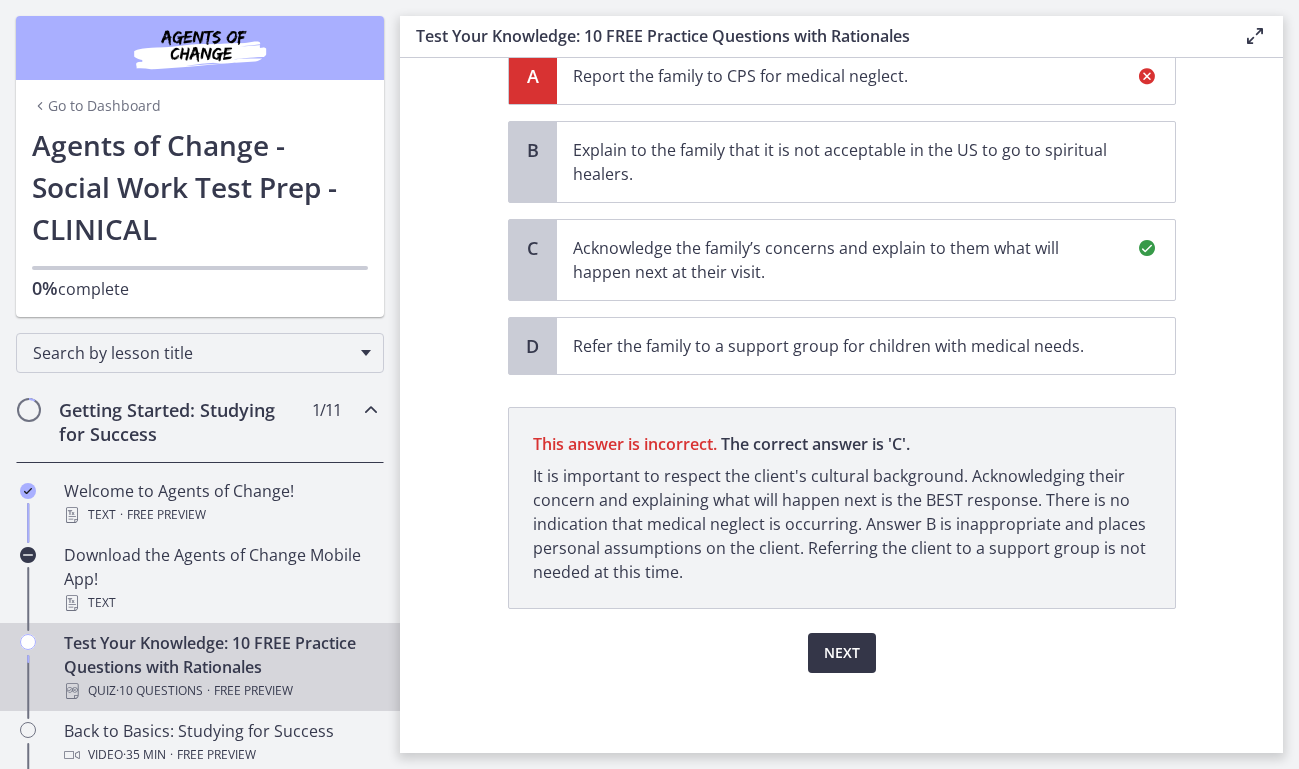 click on "Next" at bounding box center [842, 653] 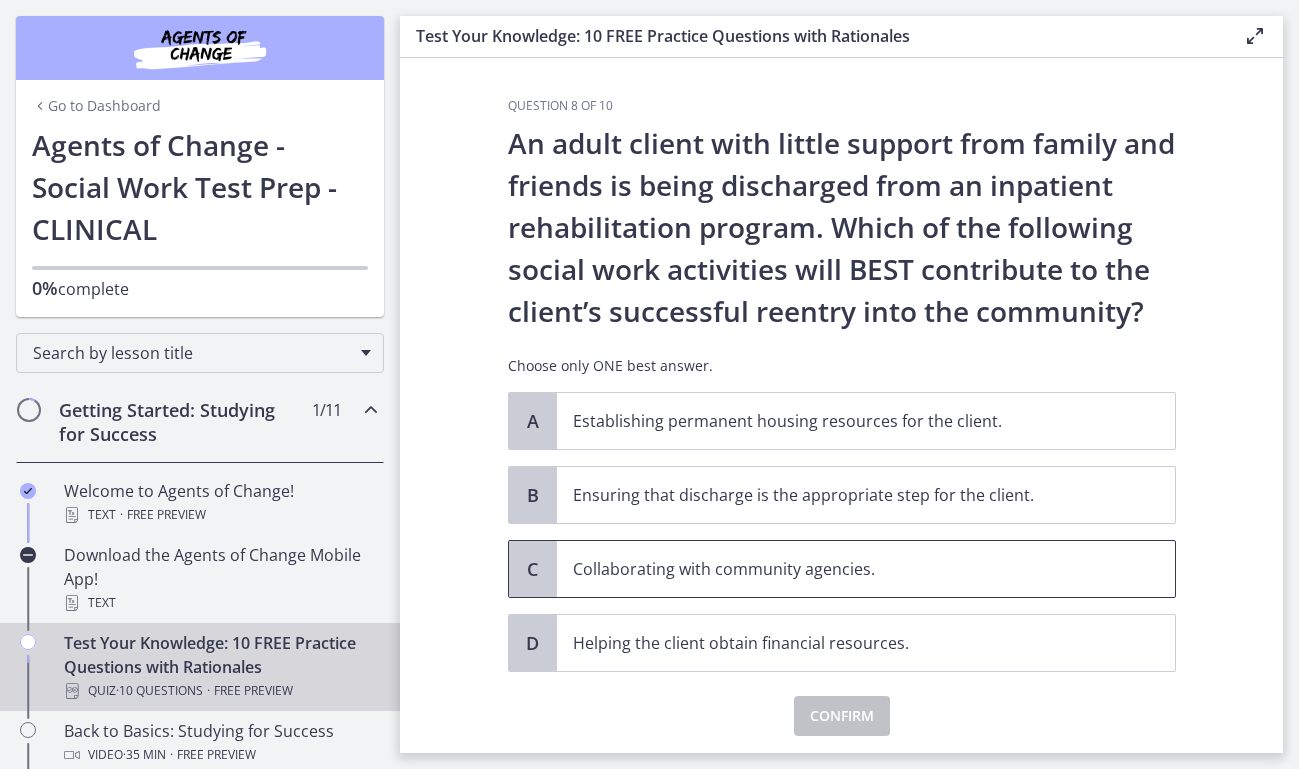 click on "Collaborating with community agencies." at bounding box center (846, 569) 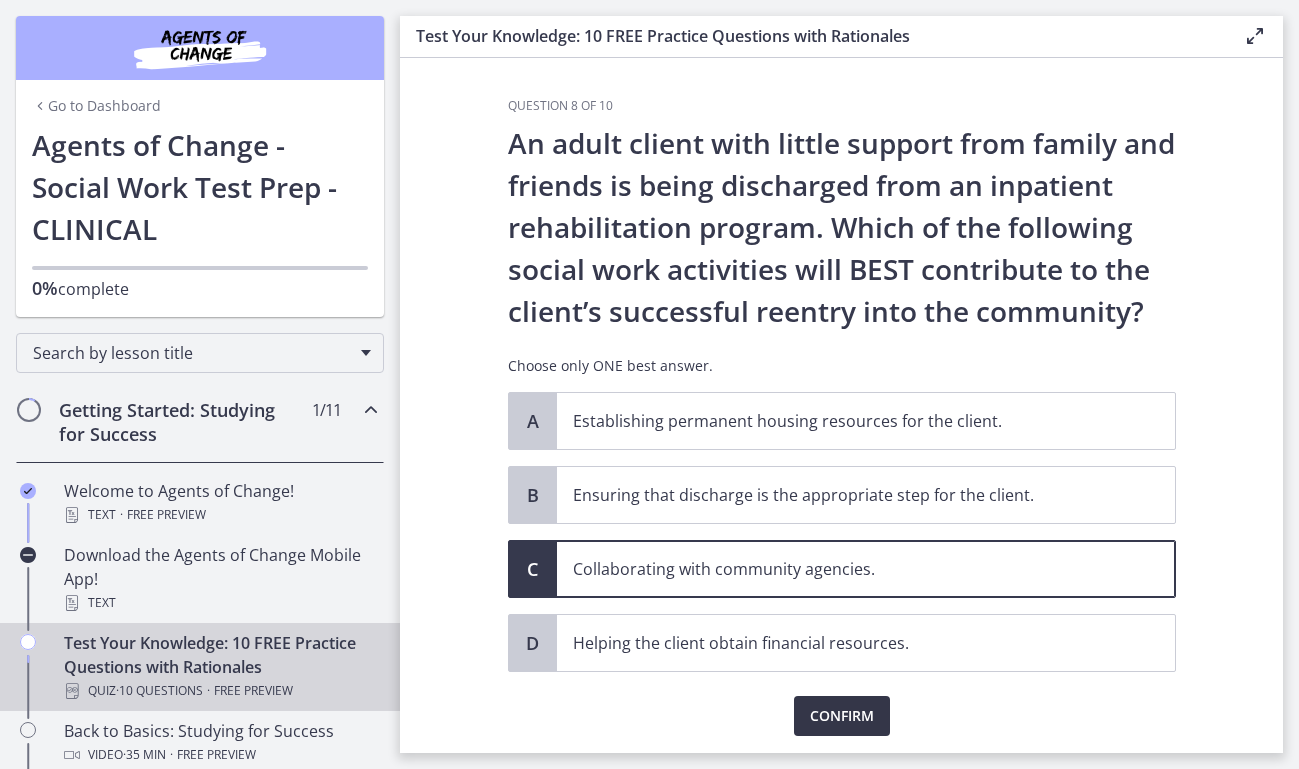 click on "Confirm" at bounding box center (842, 716) 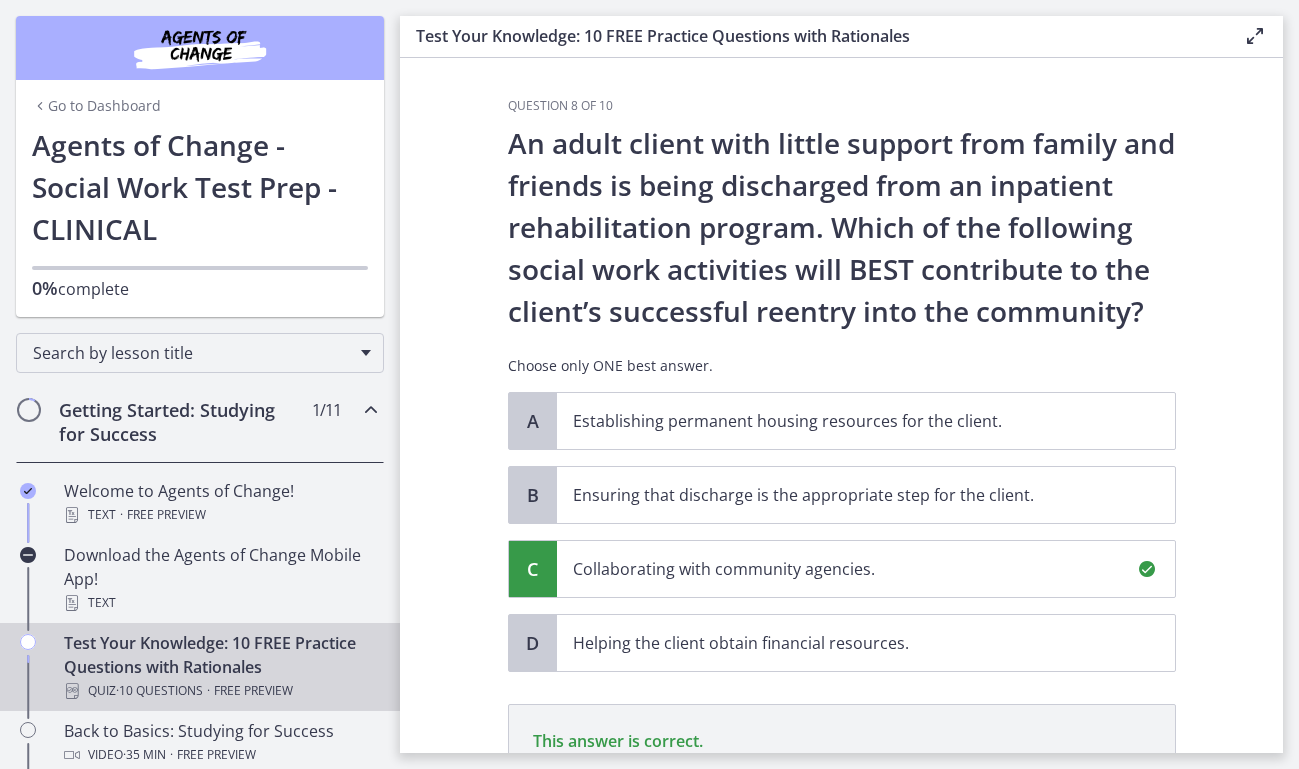 scroll, scrollTop: 297, scrollLeft: 0, axis: vertical 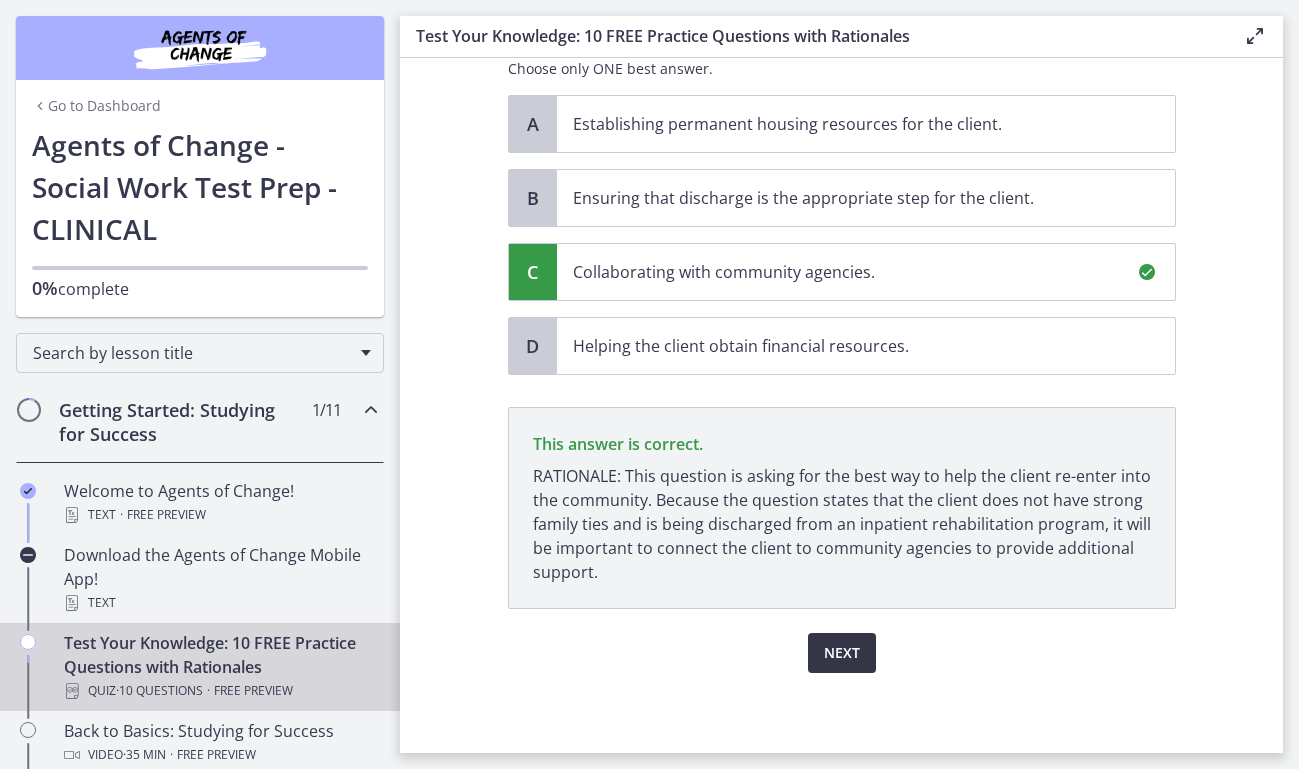 click on "Next" at bounding box center (842, 653) 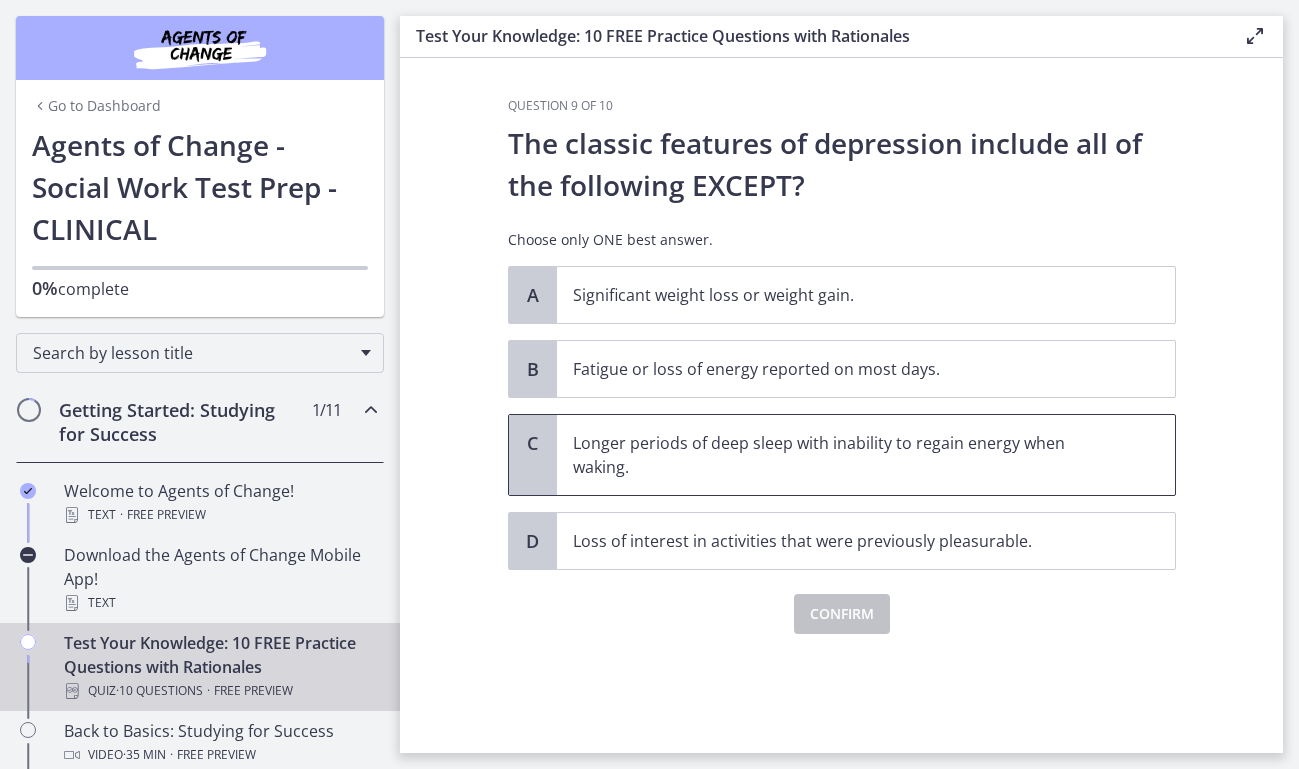 click on "Longer periods of deep sleep with inability to regain energy when waking." at bounding box center (866, 455) 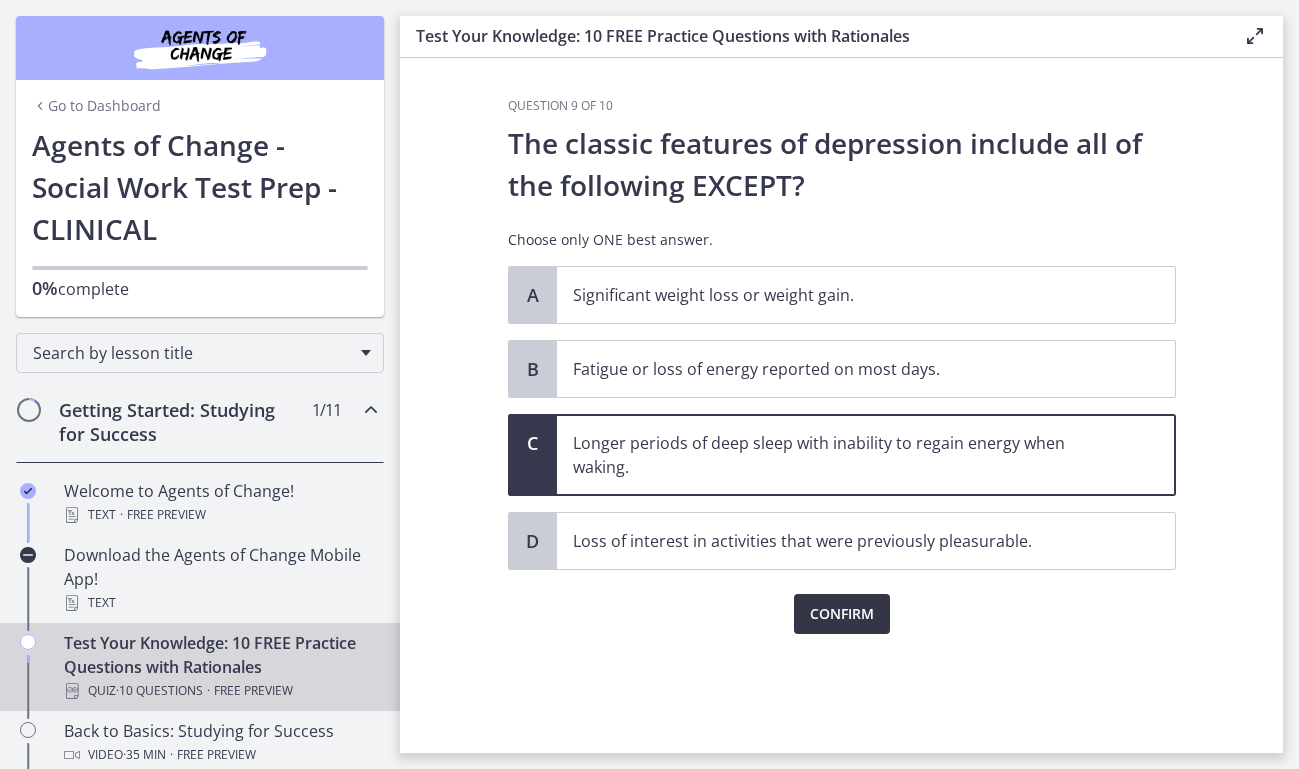 click on "Confirm" at bounding box center [842, 614] 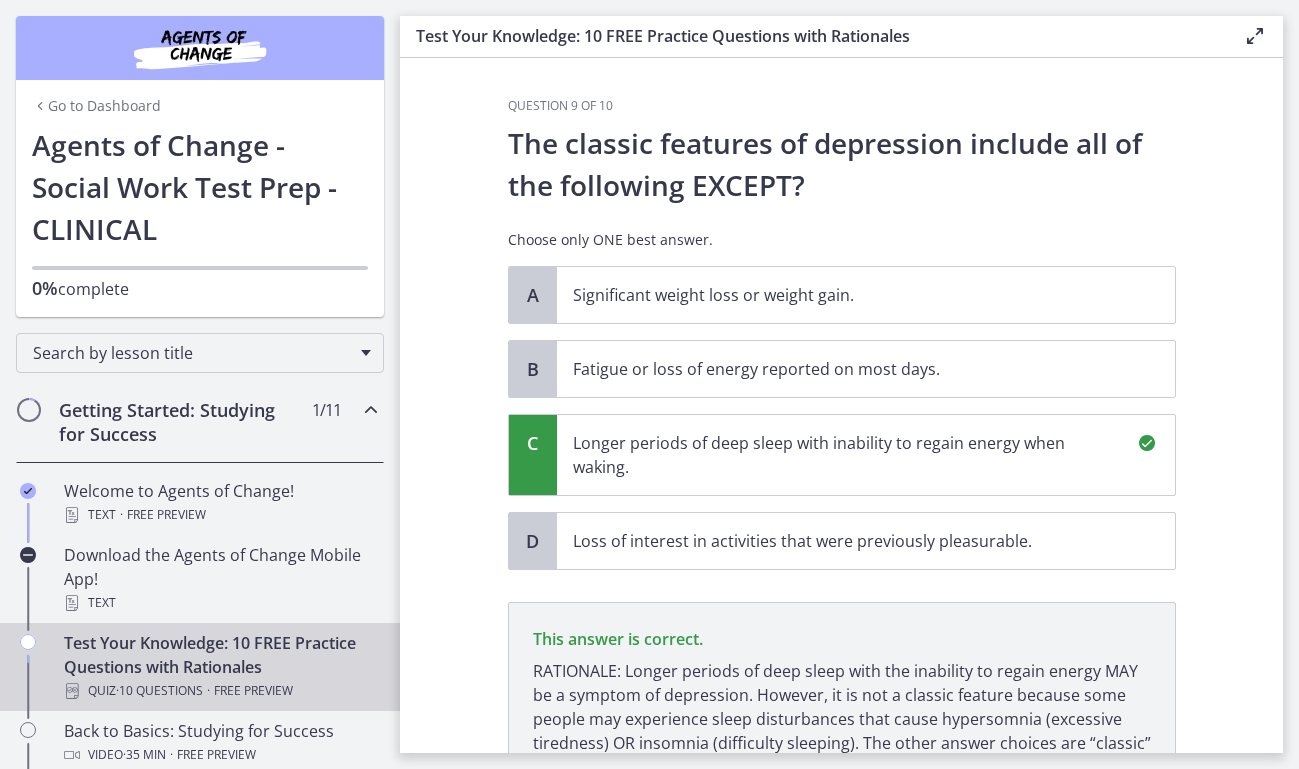 scroll, scrollTop: 195, scrollLeft: 0, axis: vertical 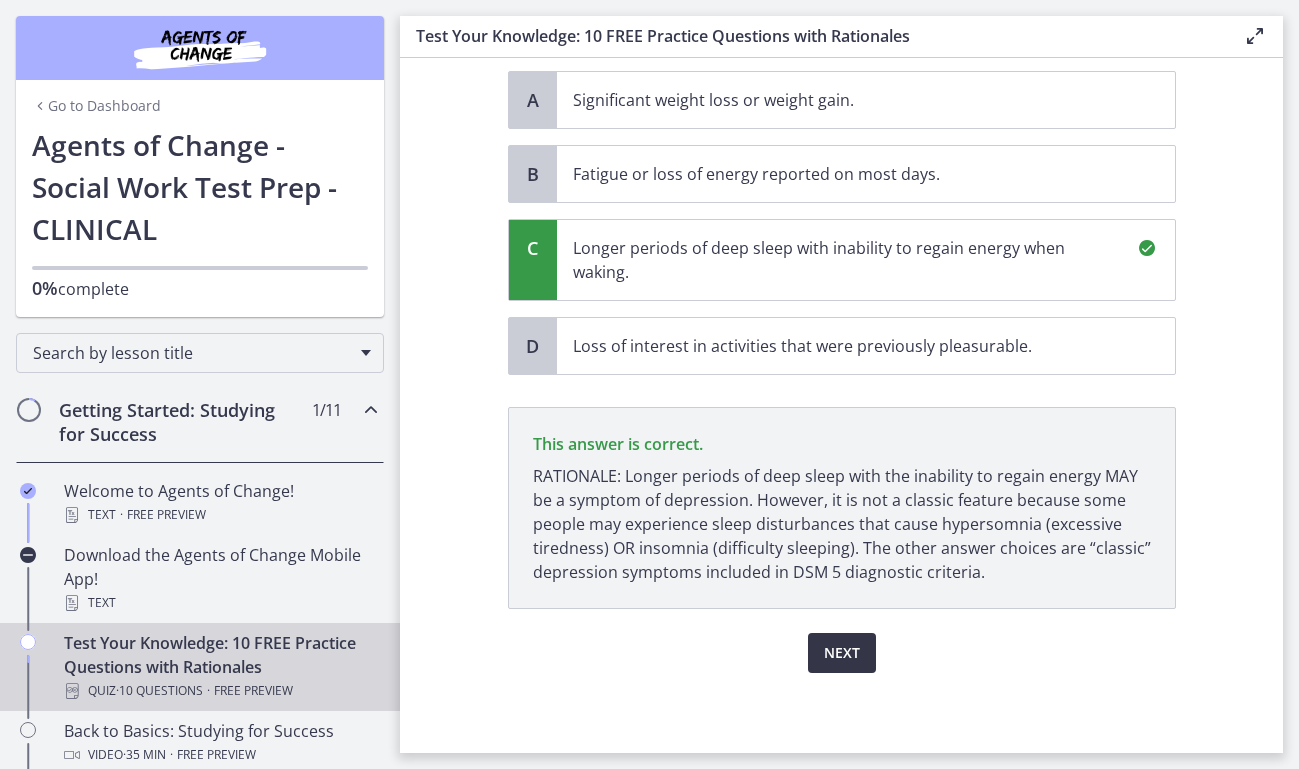 click on "Next" at bounding box center (842, 653) 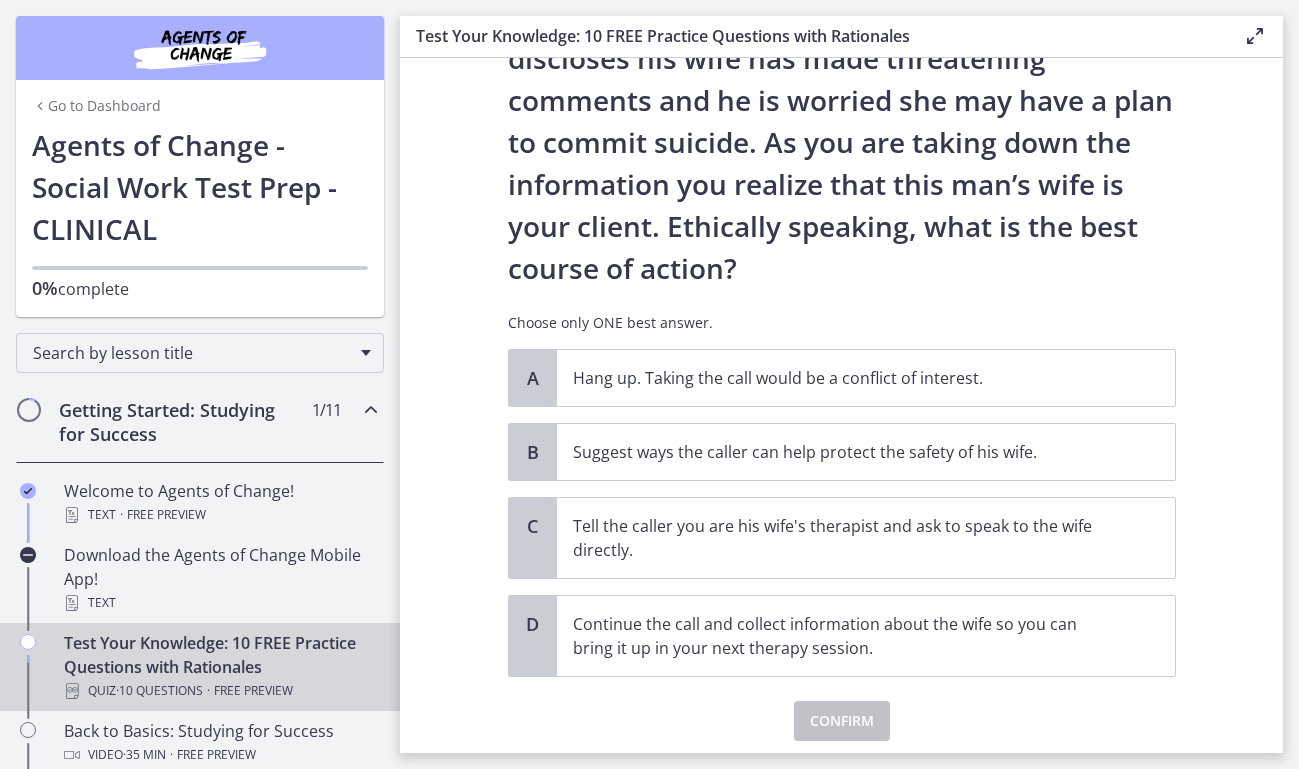 scroll, scrollTop: 174, scrollLeft: 0, axis: vertical 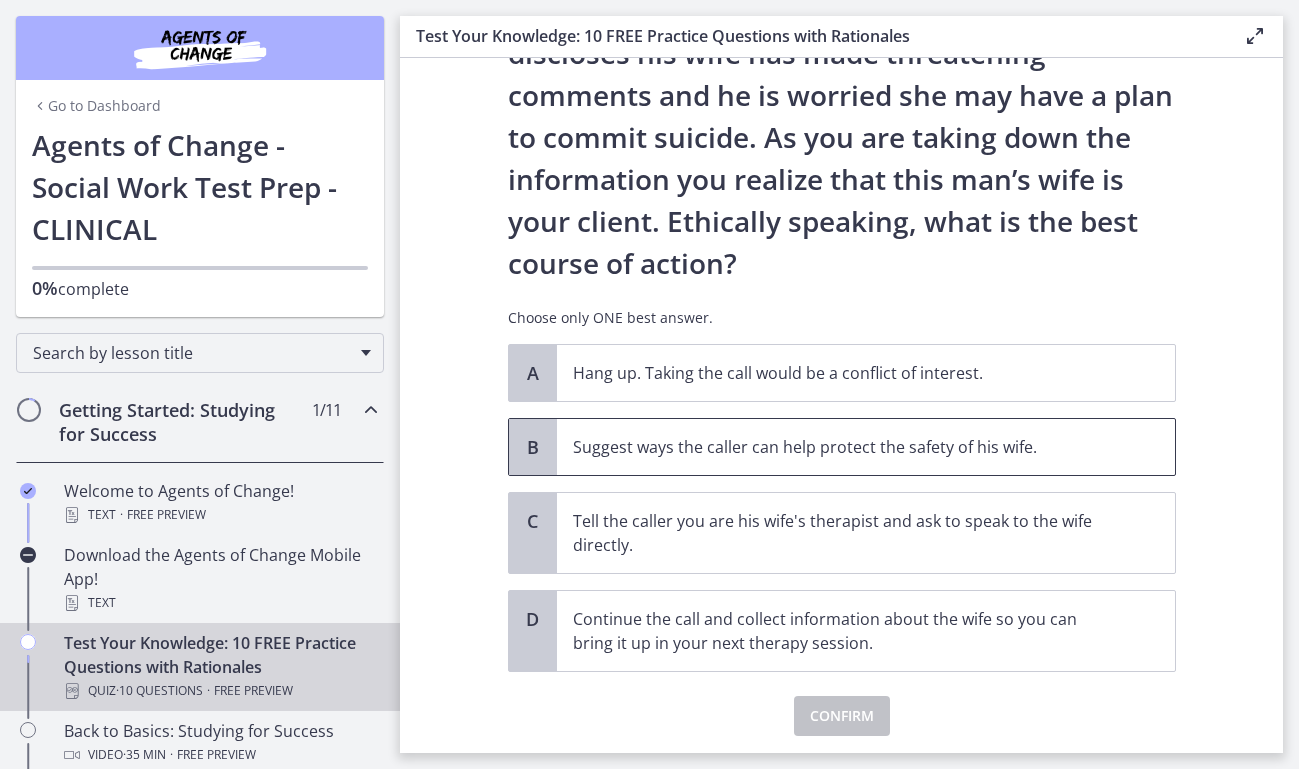 click on "Suggest ways the caller can help protect the safety of his wife." at bounding box center (846, 447) 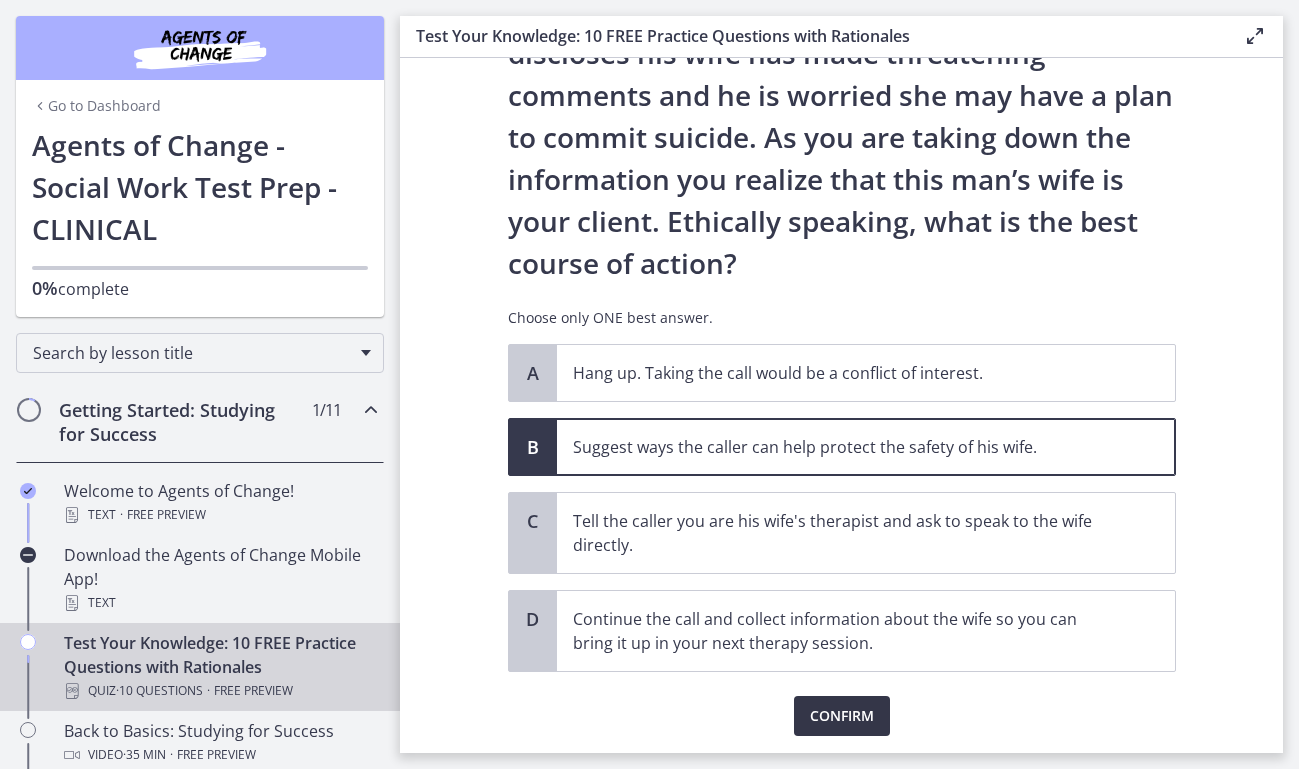 click on "Confirm" at bounding box center [842, 716] 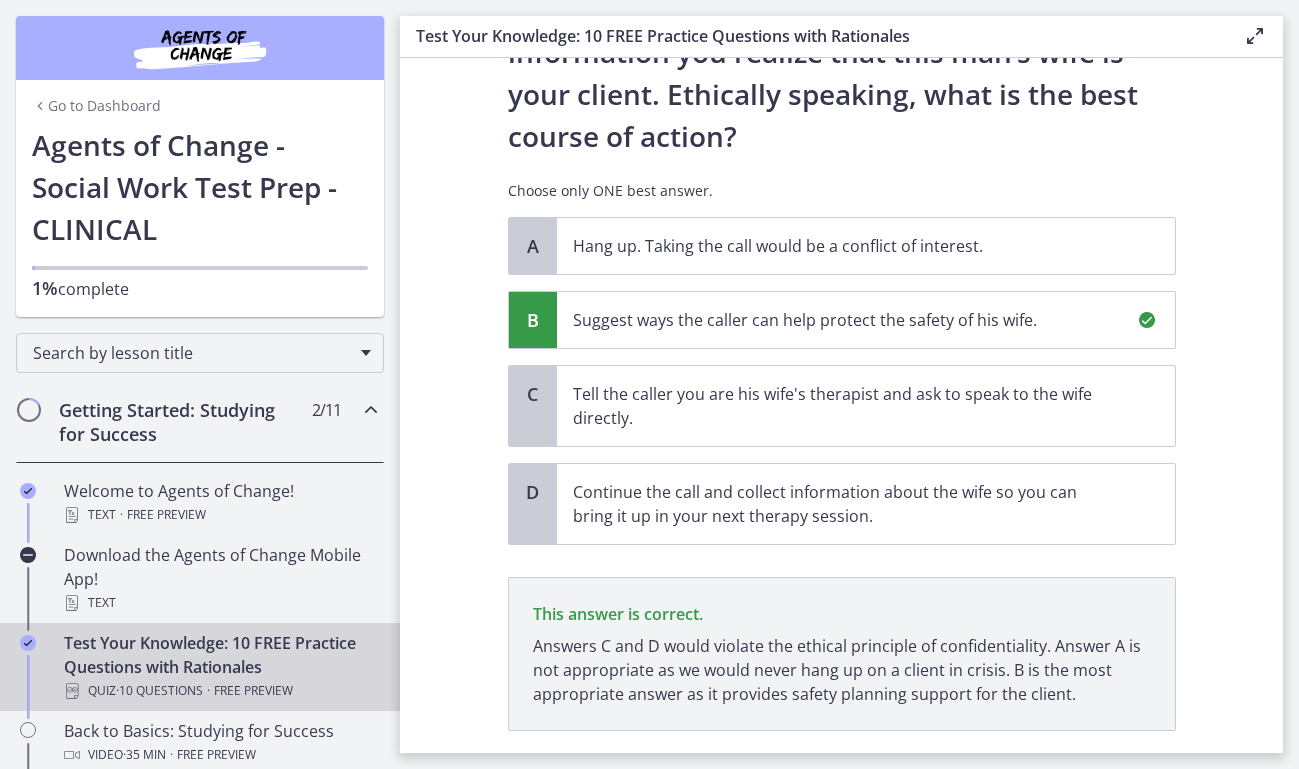 scroll, scrollTop: 423, scrollLeft: 0, axis: vertical 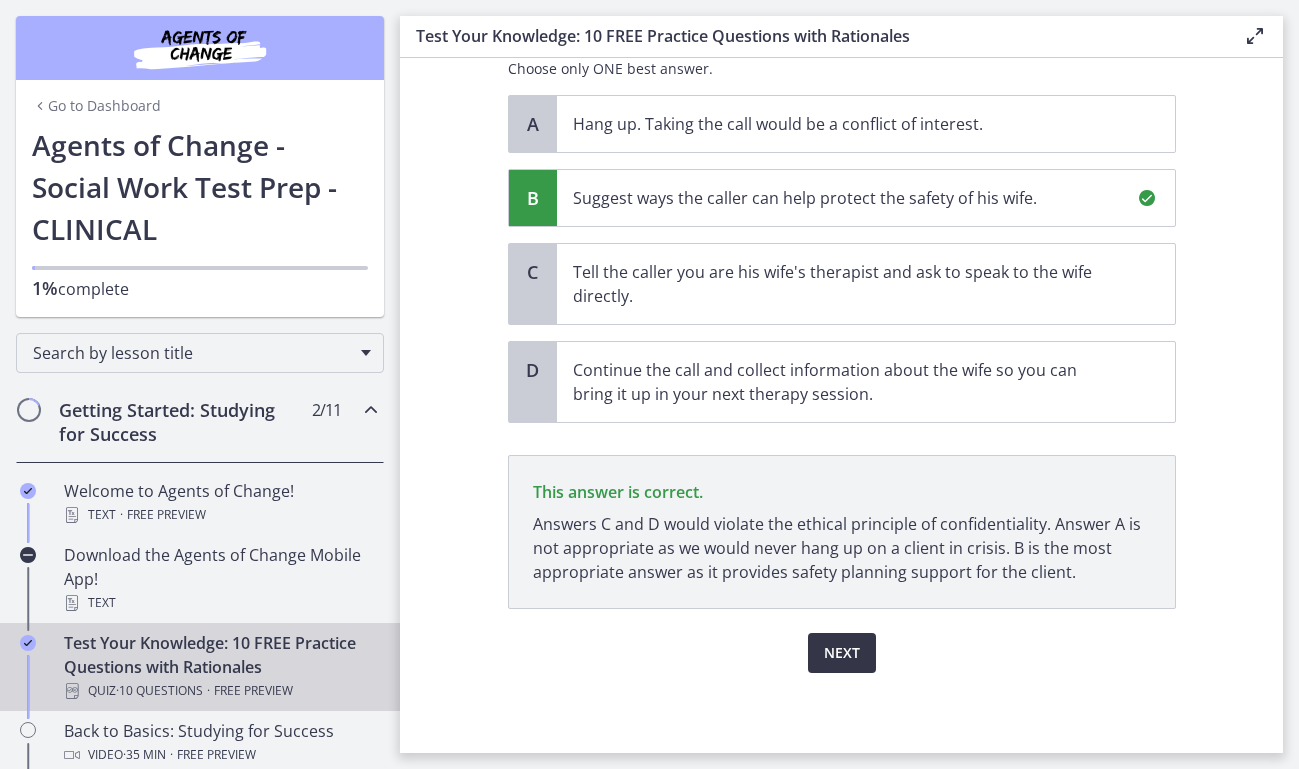 click on "Next" at bounding box center (842, 653) 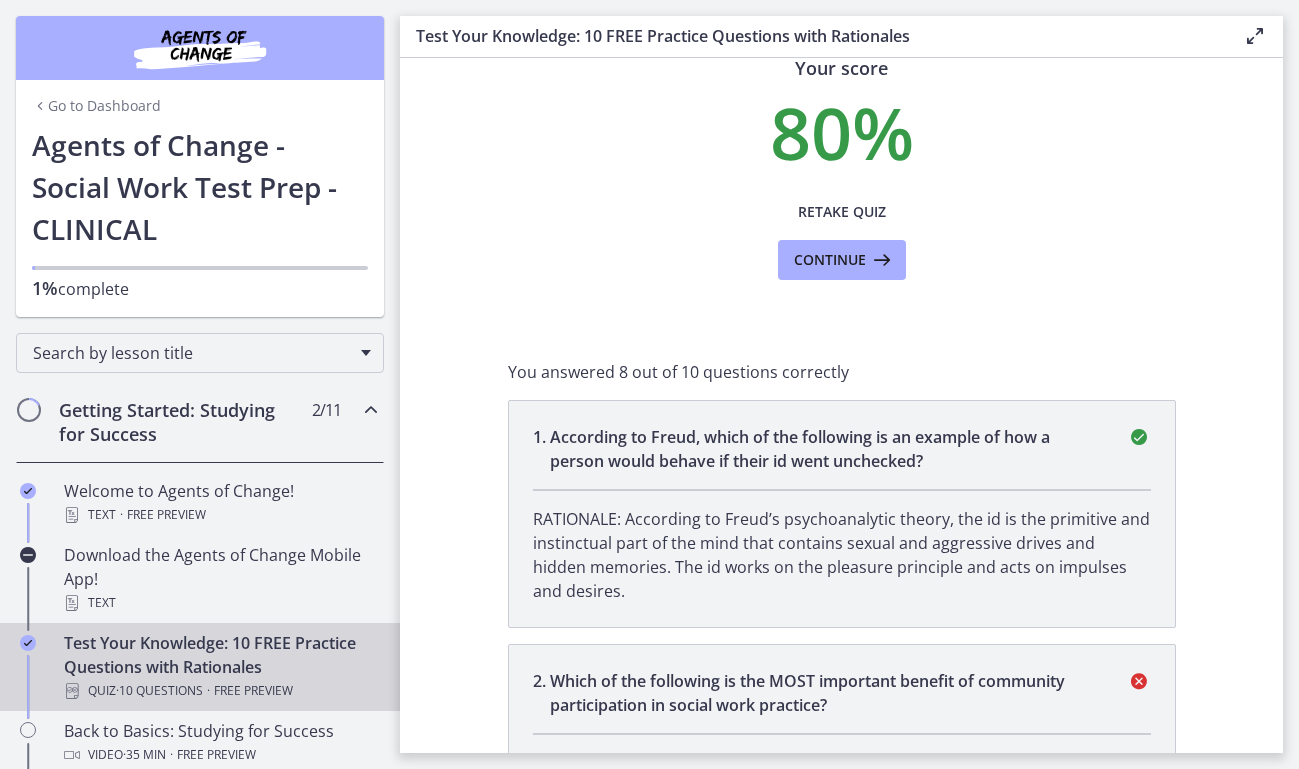 scroll, scrollTop: 46, scrollLeft: 0, axis: vertical 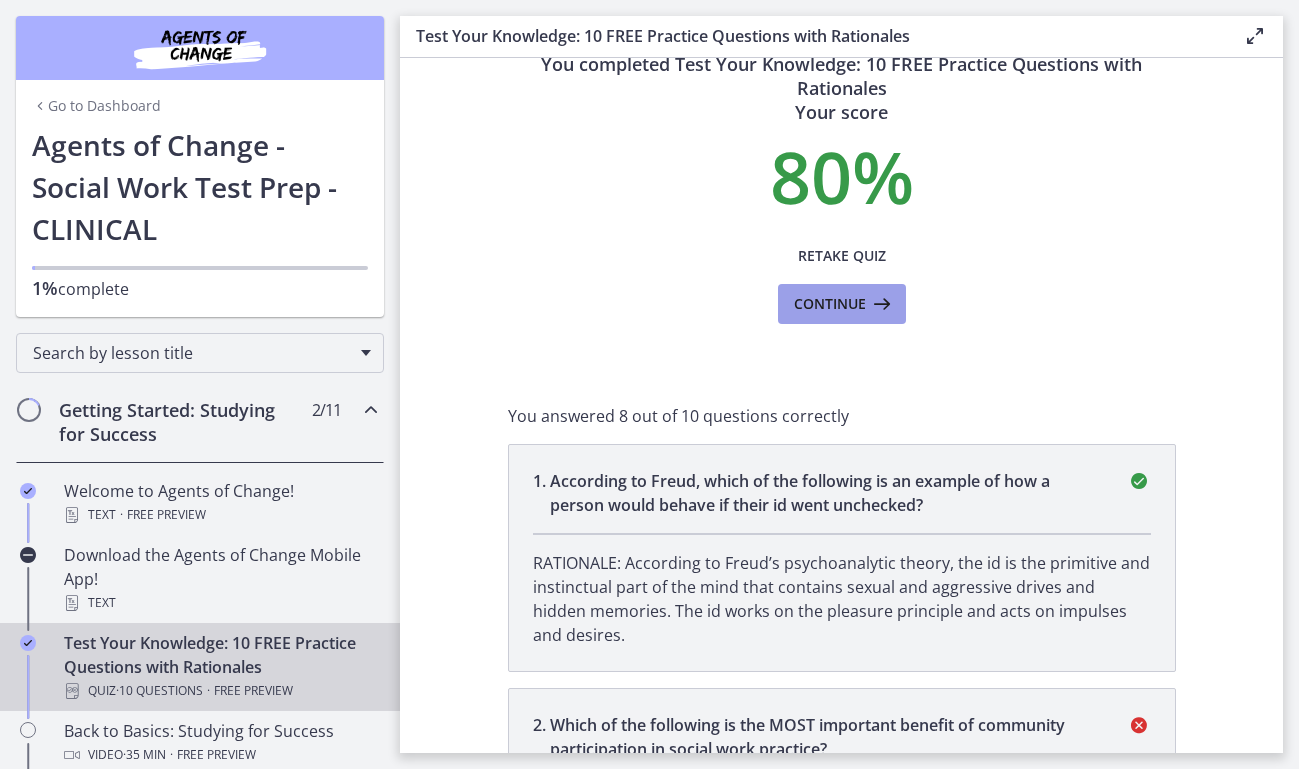 click on "Continue" at bounding box center [842, 304] 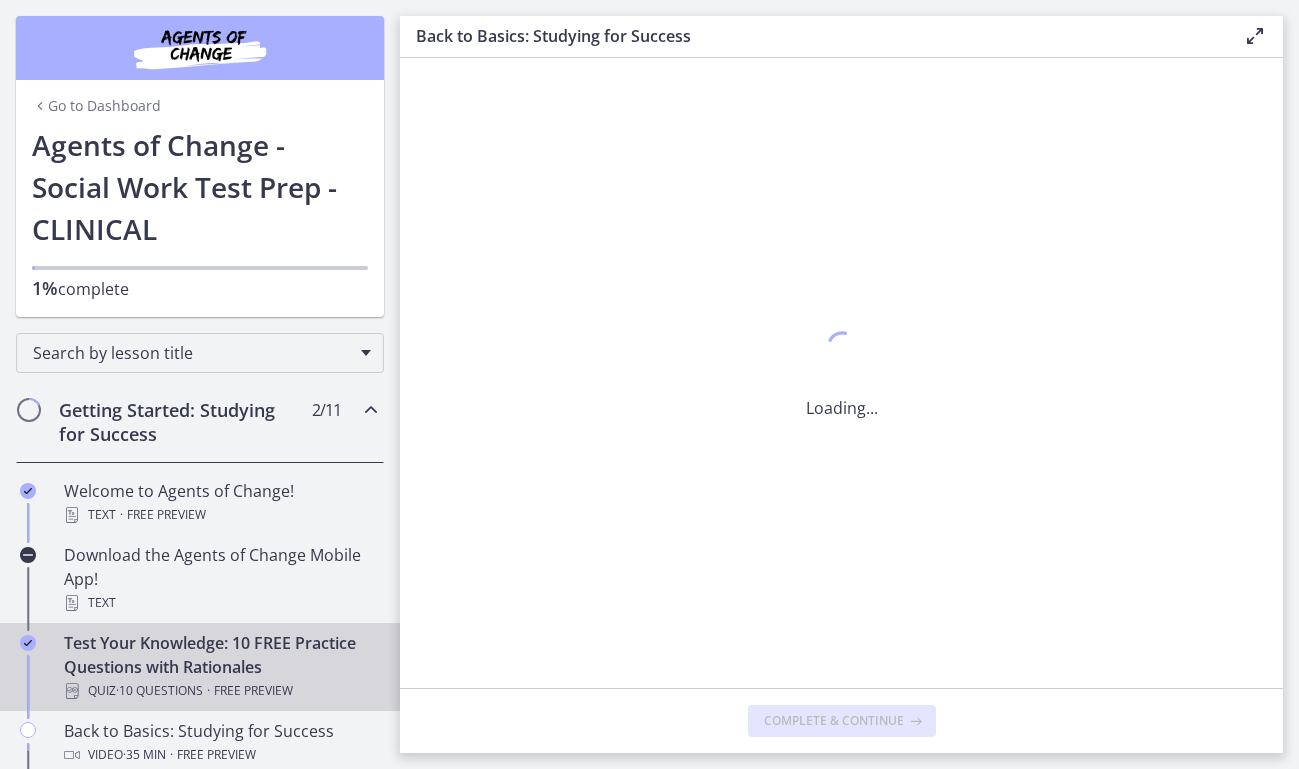 scroll, scrollTop: 0, scrollLeft: 0, axis: both 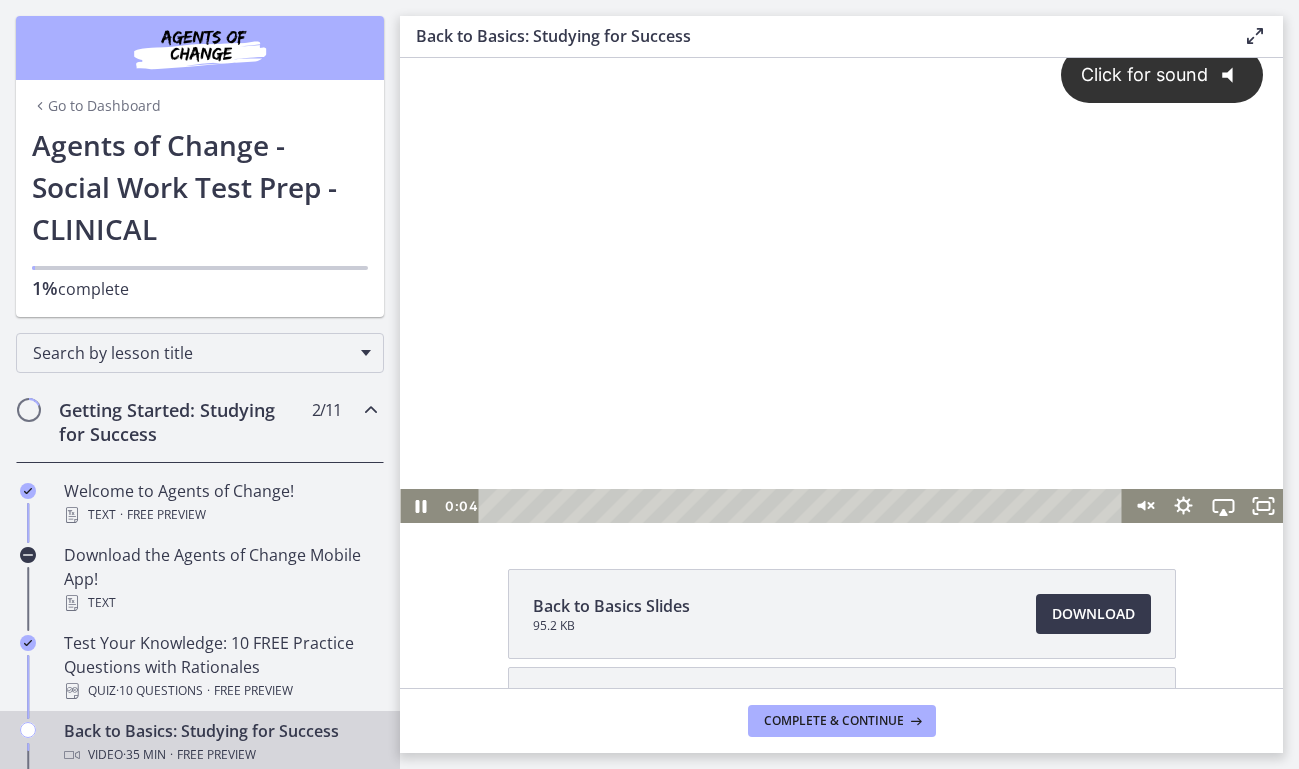 click on "Click for sound
@keyframes VOLUME_SMALL_WAVE_FLASH {
0% { opacity: 0; }
33% { opacity: 1; }
66% { opacity: 1; }
100% { opacity: 0; }
}
@keyframes VOLUME_LARGE_WAVE_FLASH {
0% { opacity: 0; }
33% { opacity: 1; }
66% { opacity: 1; }
100% { opacity: 0; }
}
.volume__small-wave {
animation: VOLUME_SMALL_WAVE_FLASH 2s infinite;
opacity: 0;
}
.volume__large-wave {
animation: VOLUME_LARGE_WAVE_FLASH 2s infinite .3s;
opacity: 0;
}" at bounding box center (841, 257) 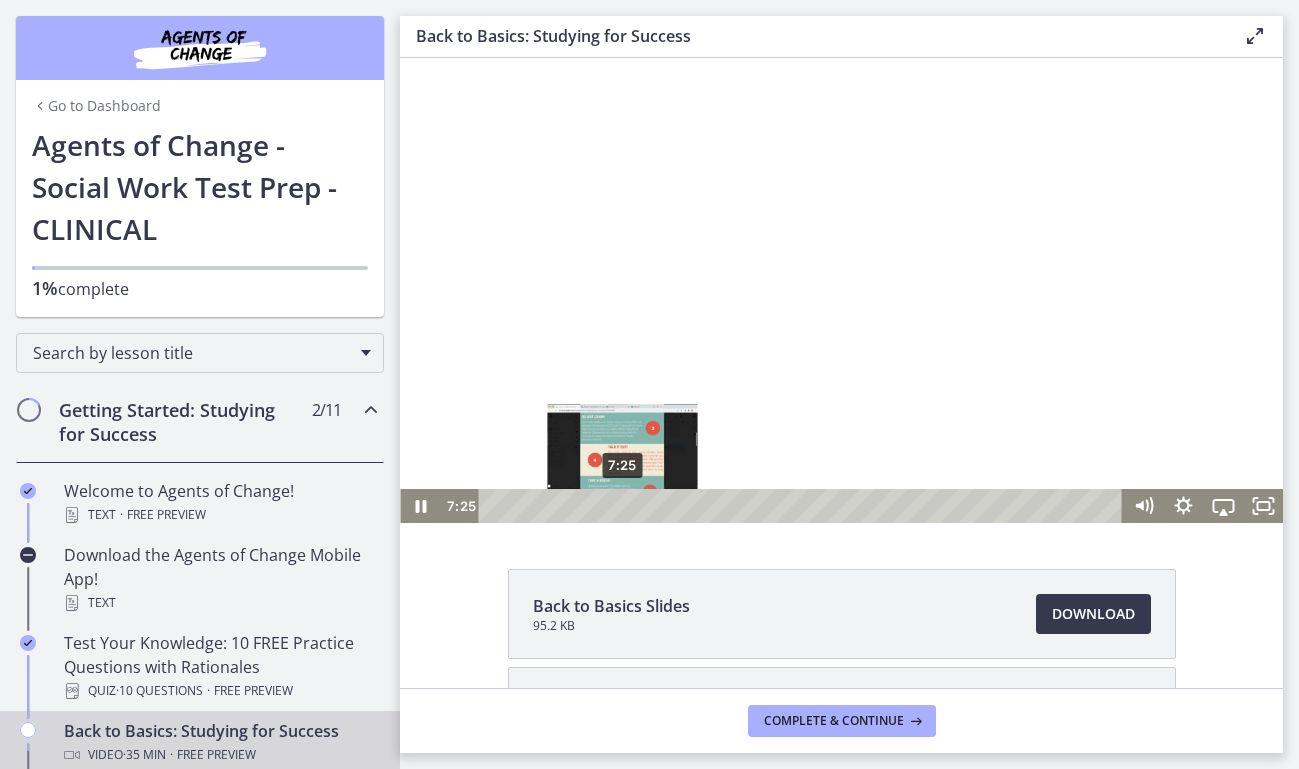 click on "7:25" at bounding box center (803, 506) 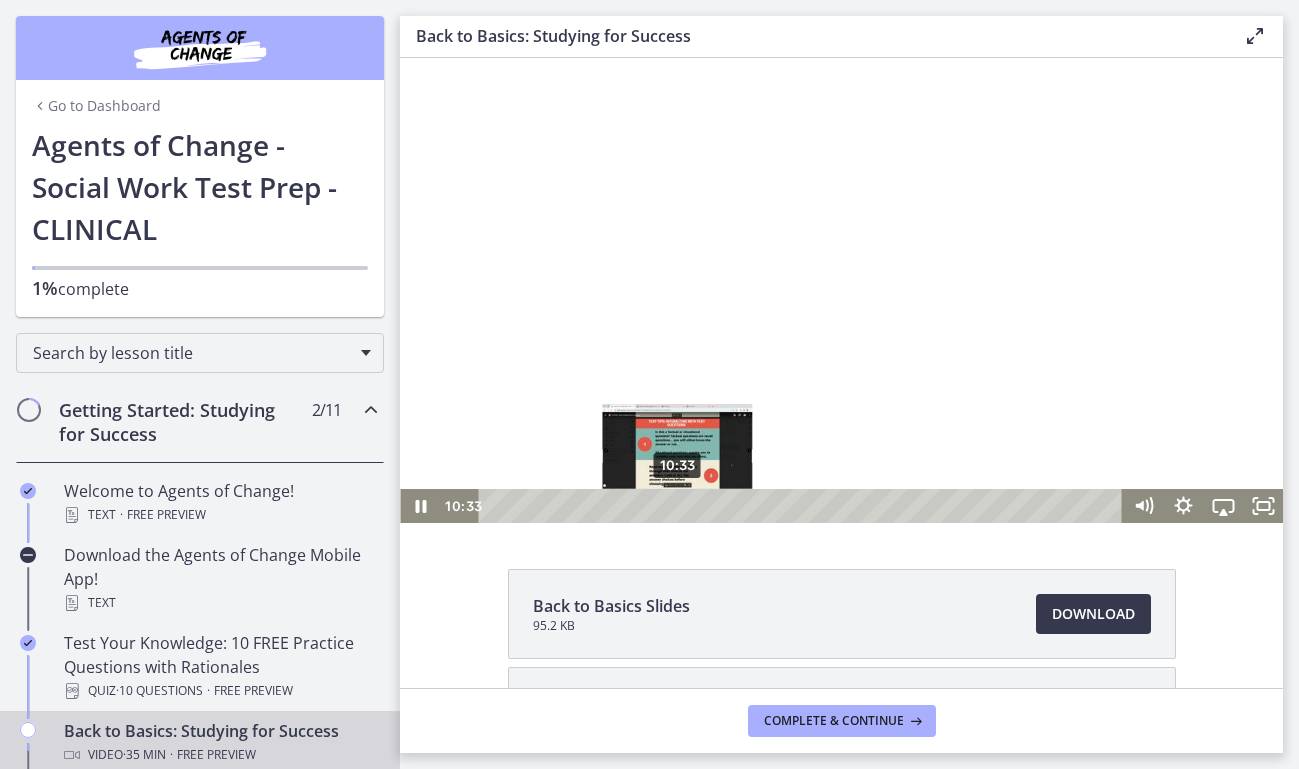 click on "10:33" at bounding box center [803, 506] 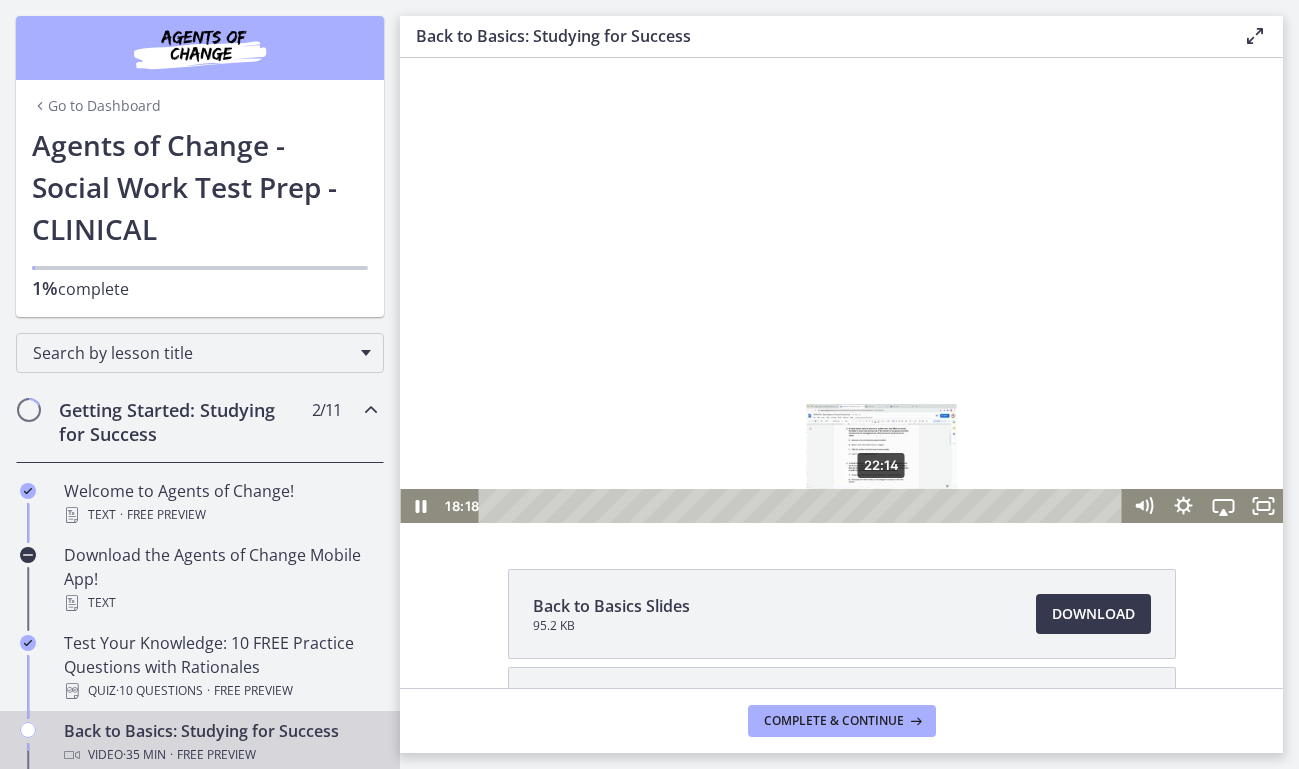 click on "22:14" at bounding box center [803, 506] 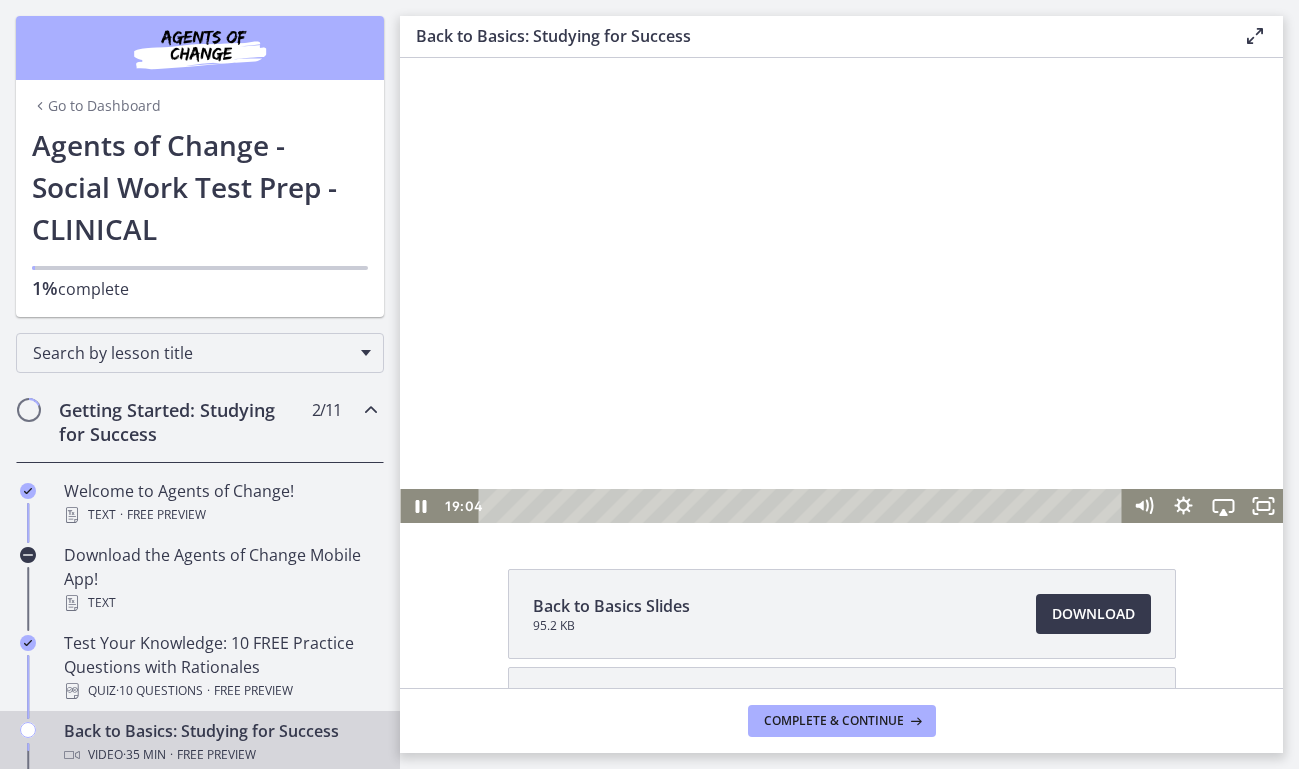 click at bounding box center [841, 274] 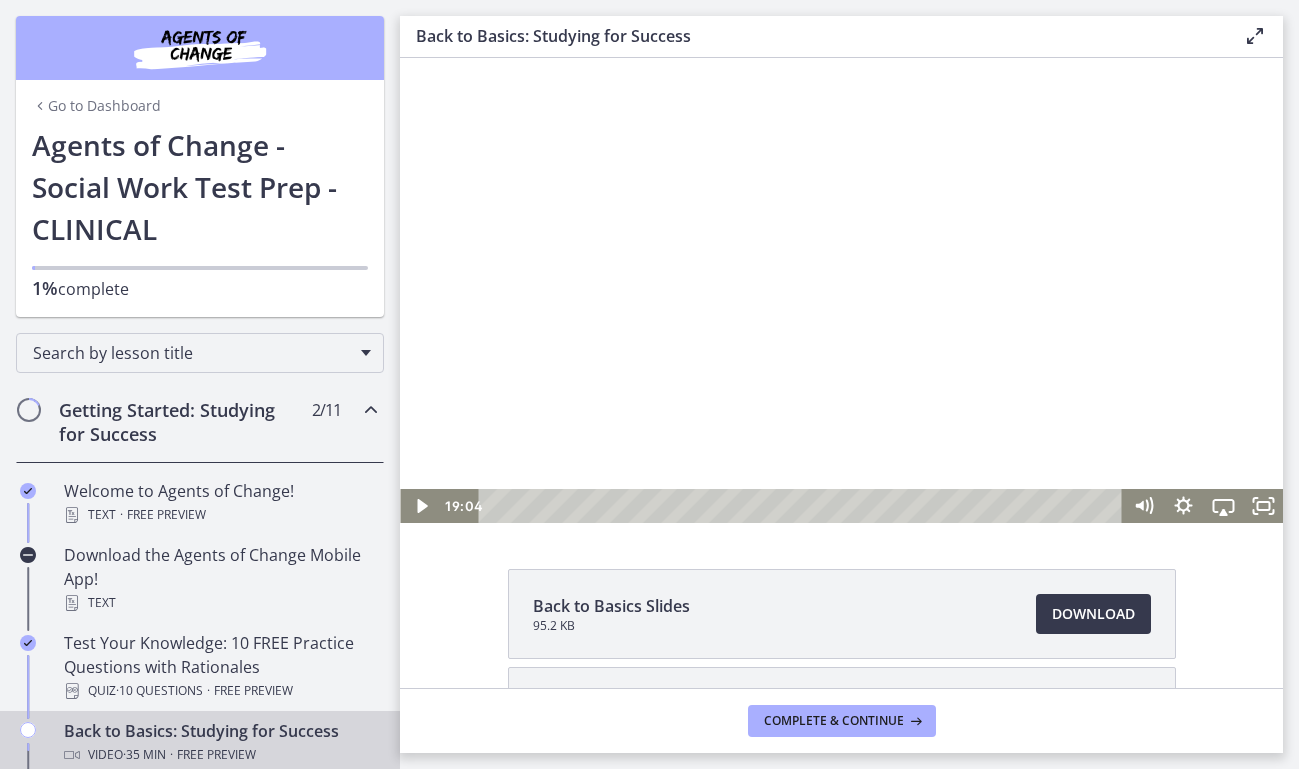 click at bounding box center (841, 274) 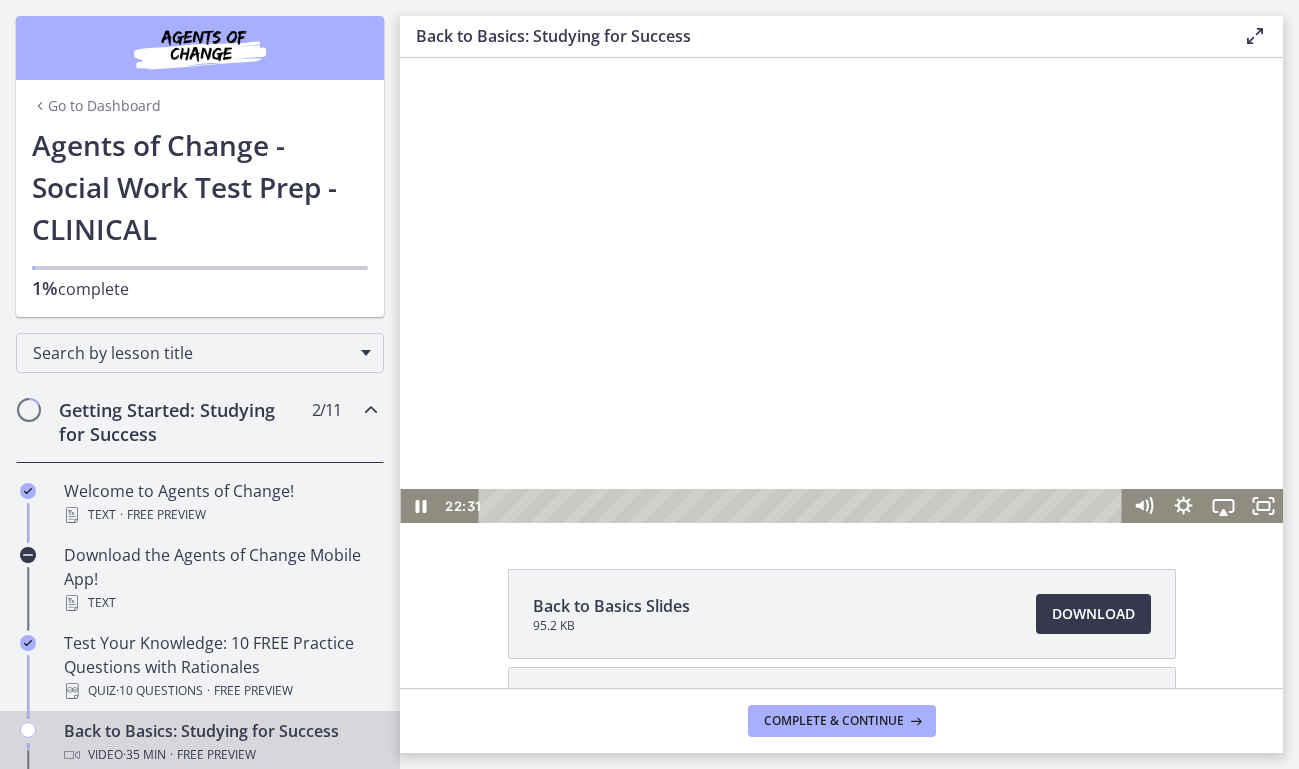 click at bounding box center (841, 274) 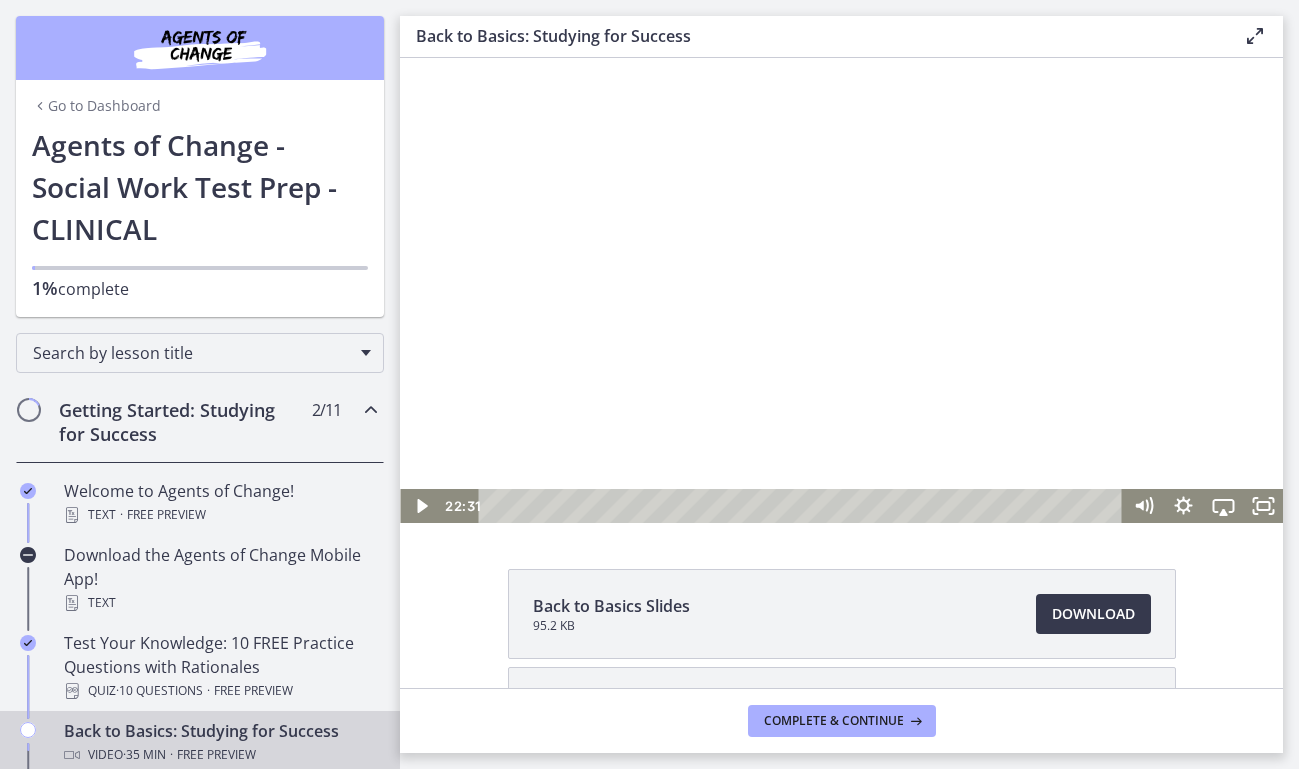 click at bounding box center [841, 274] 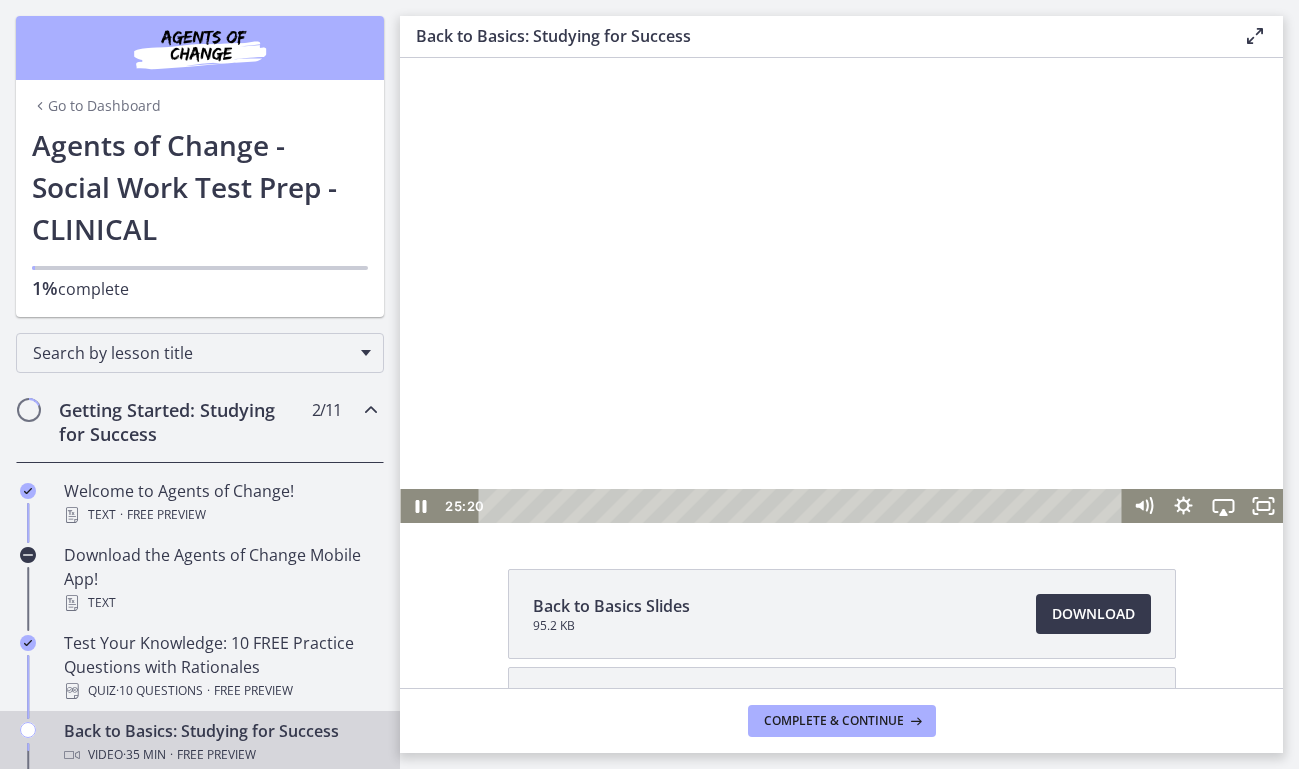 click at bounding box center (841, 274) 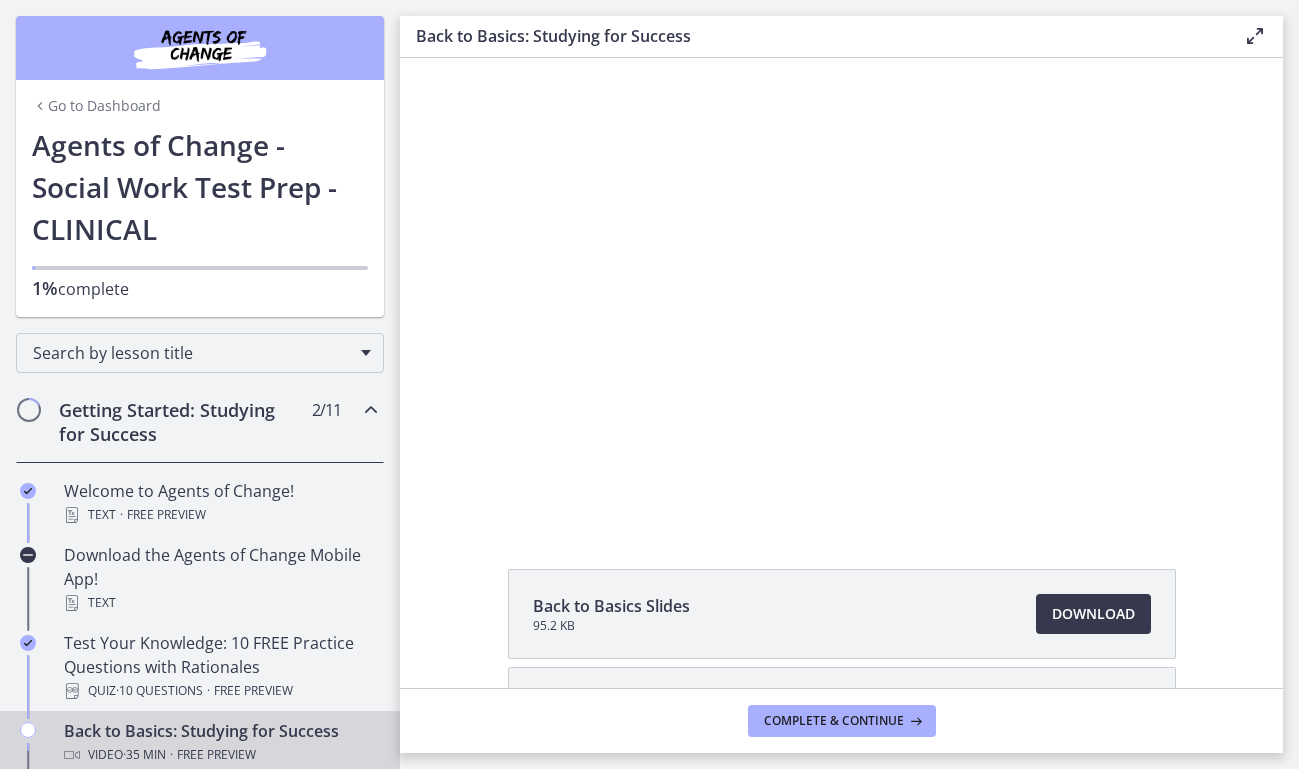 click at bounding box center [841, 274] 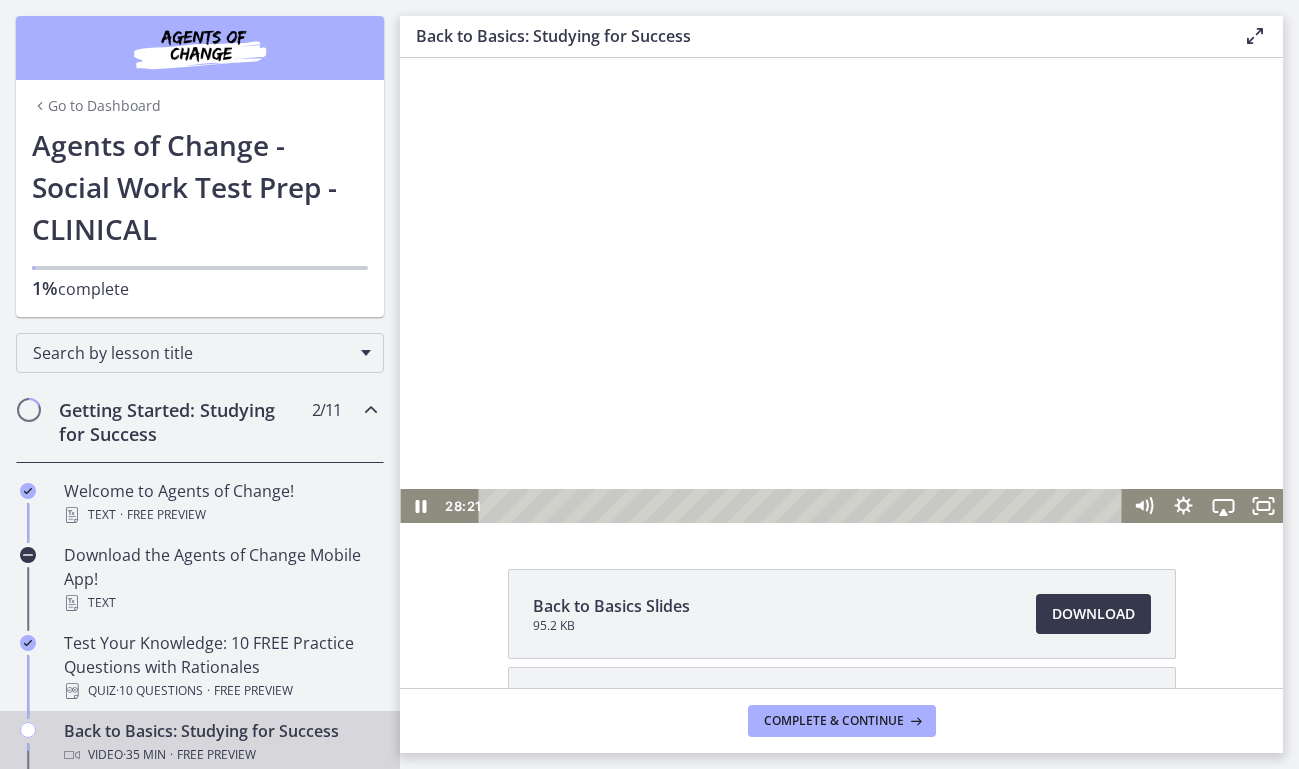 click at bounding box center [841, 274] 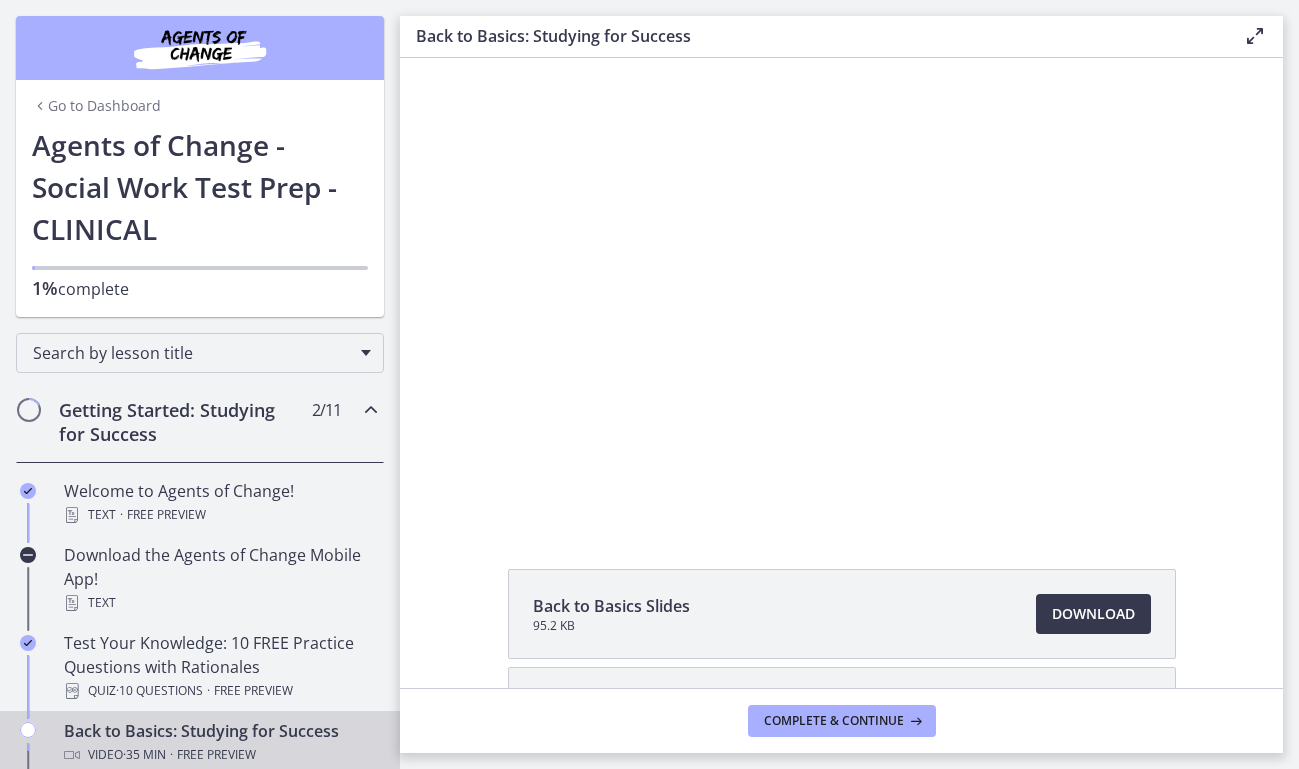 click at bounding box center [841, 274] 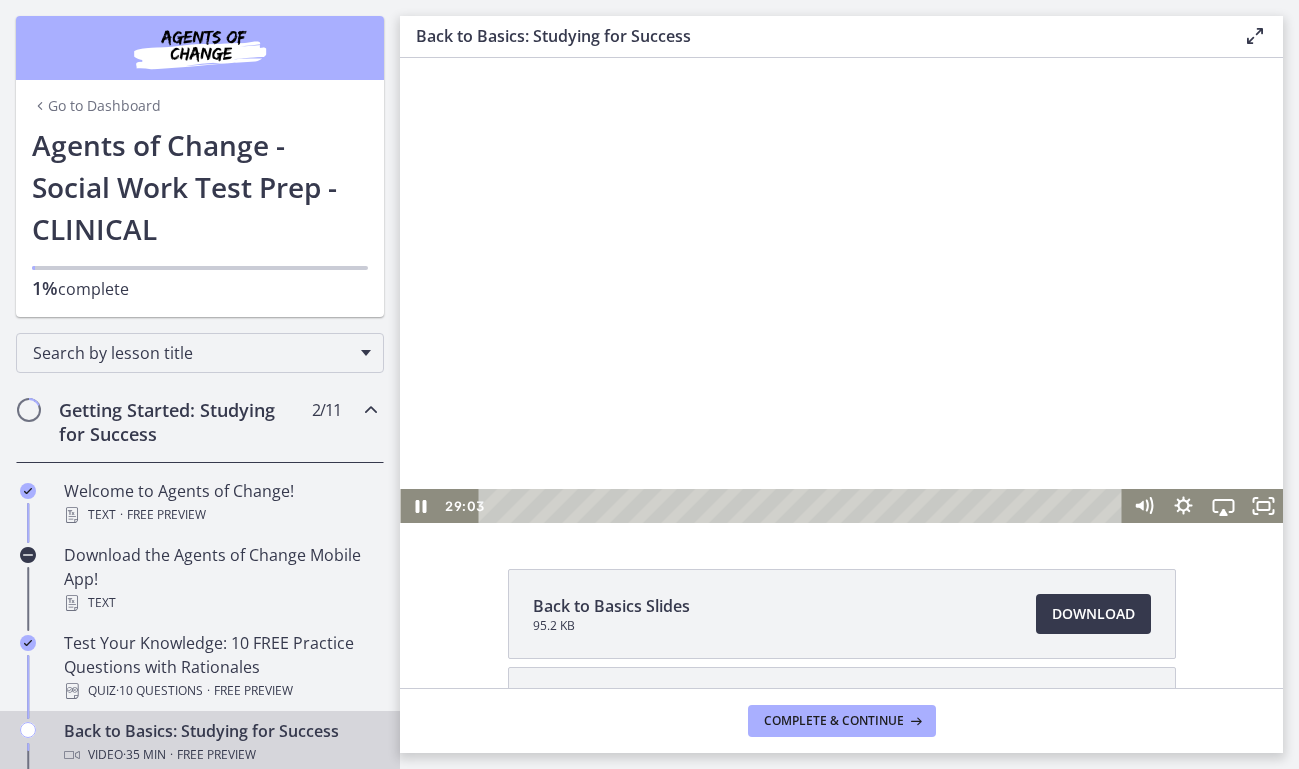 click at bounding box center [841, 274] 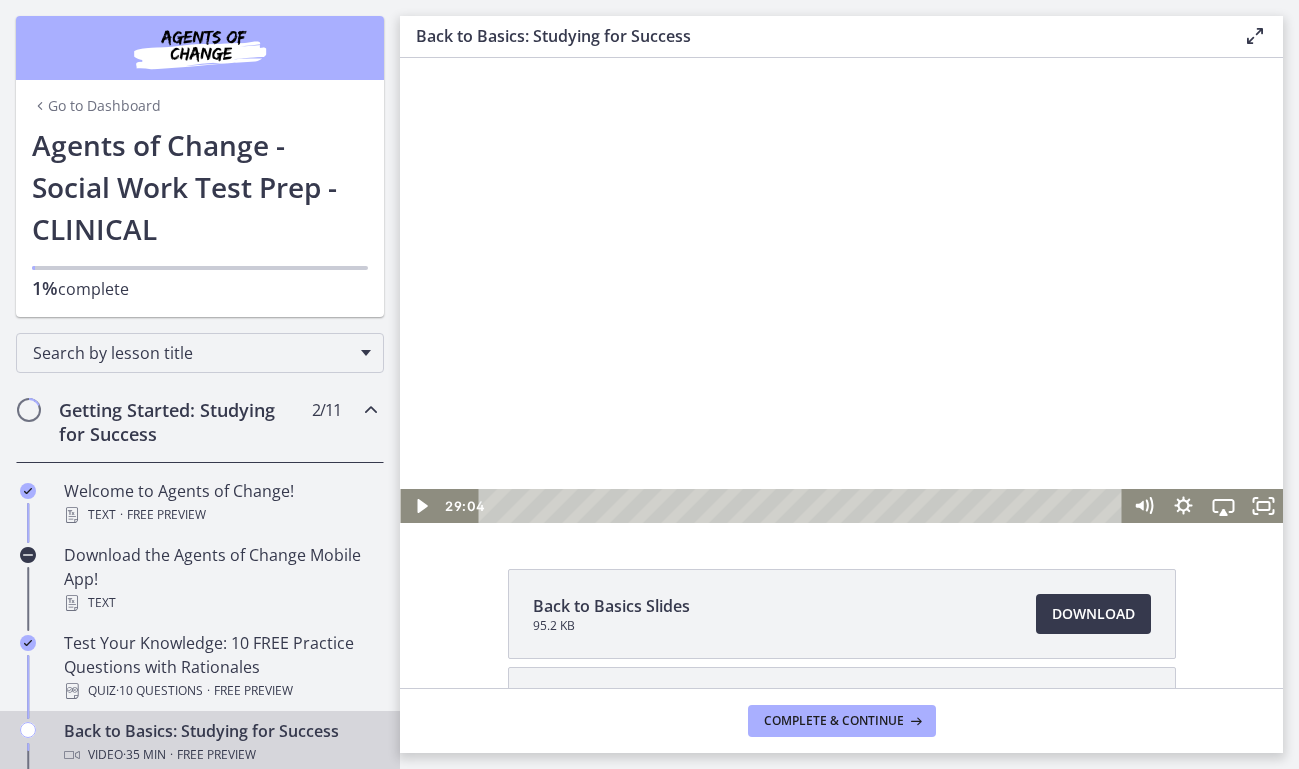 click at bounding box center [841, 274] 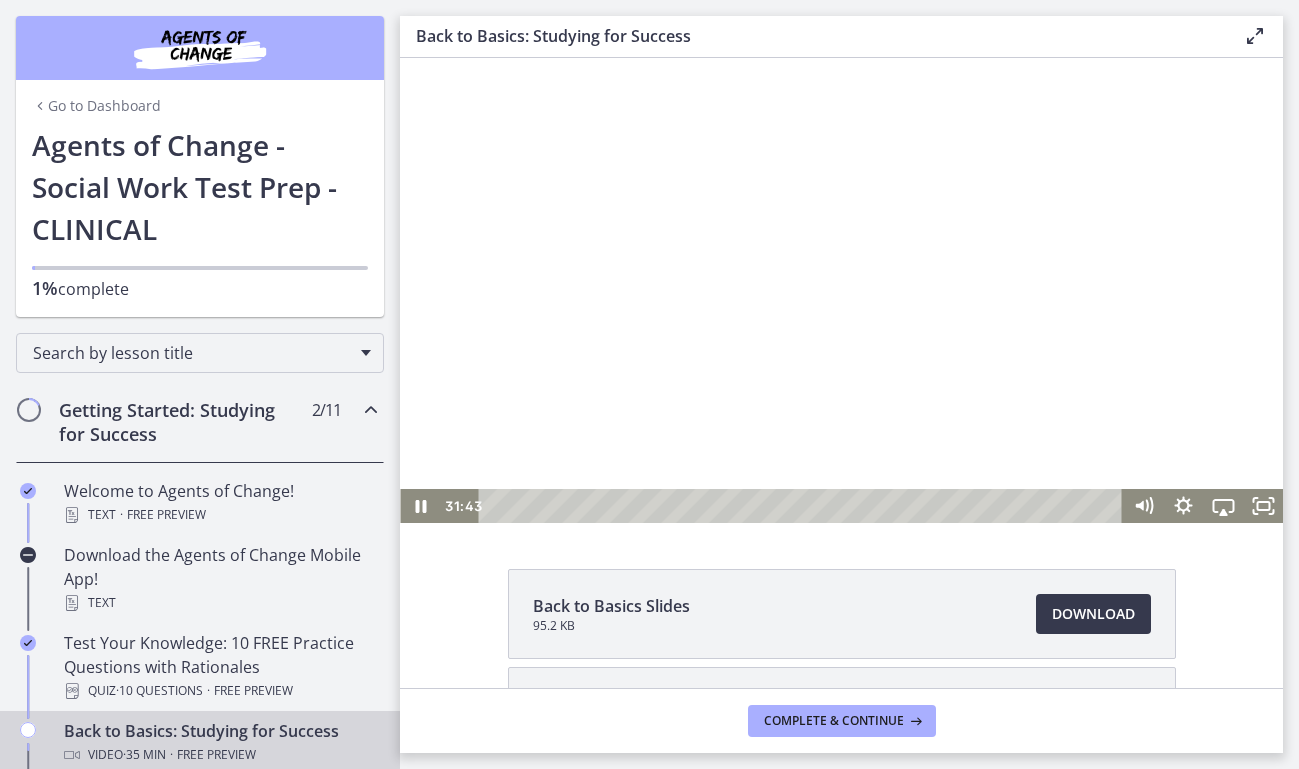 click at bounding box center (841, 274) 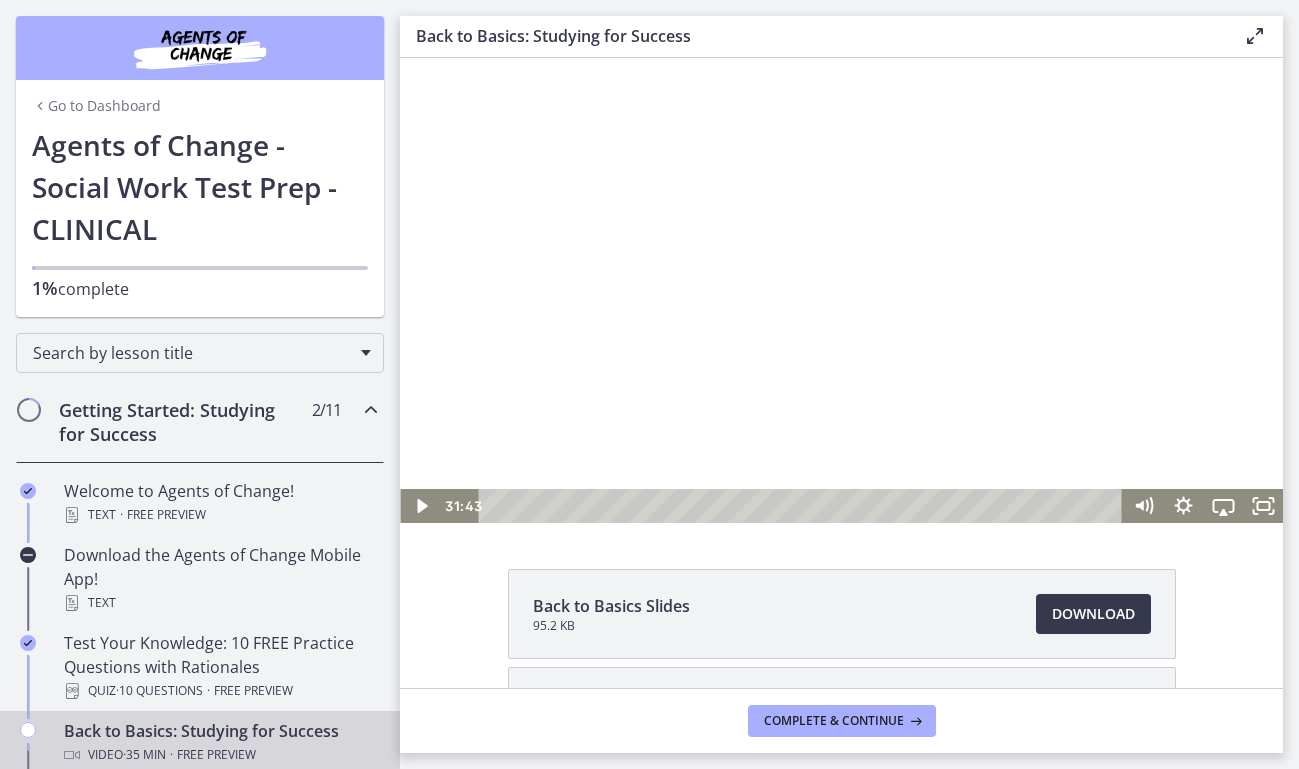 click at bounding box center [841, 274] 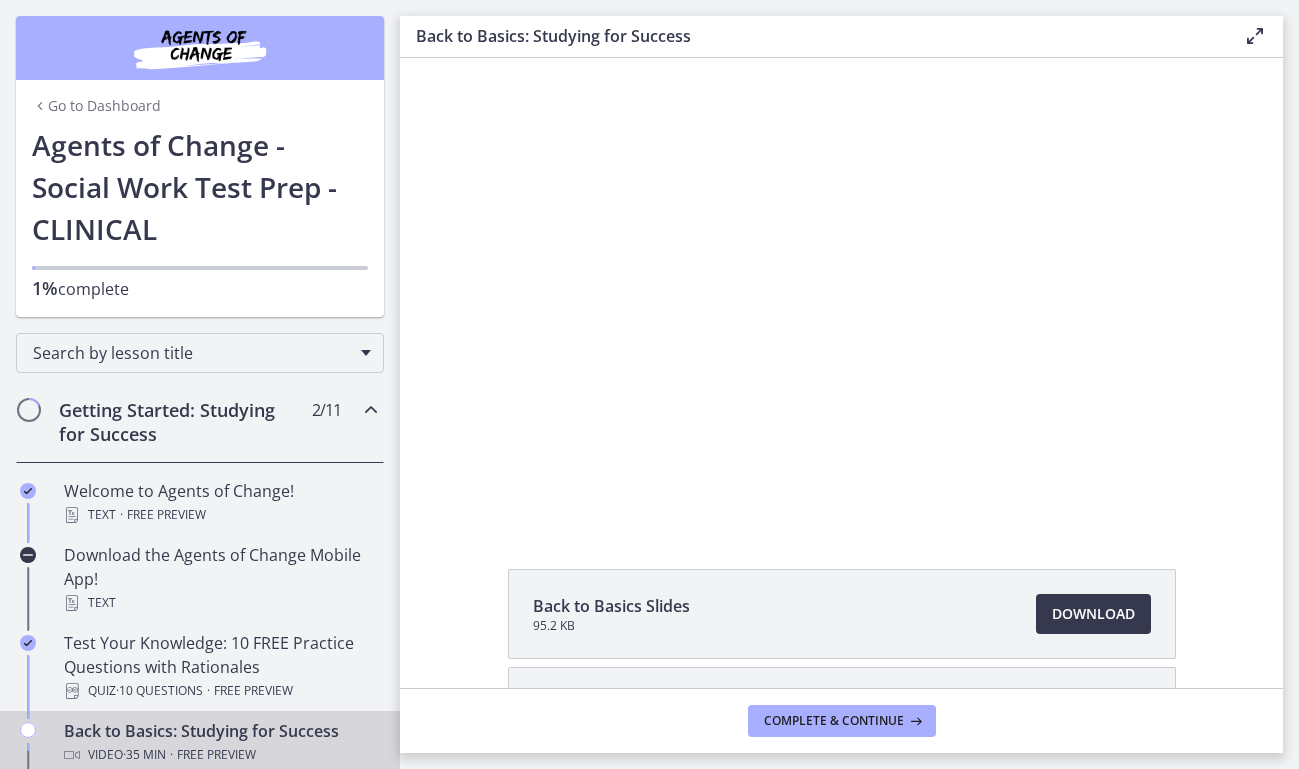 click at bounding box center [841, 274] 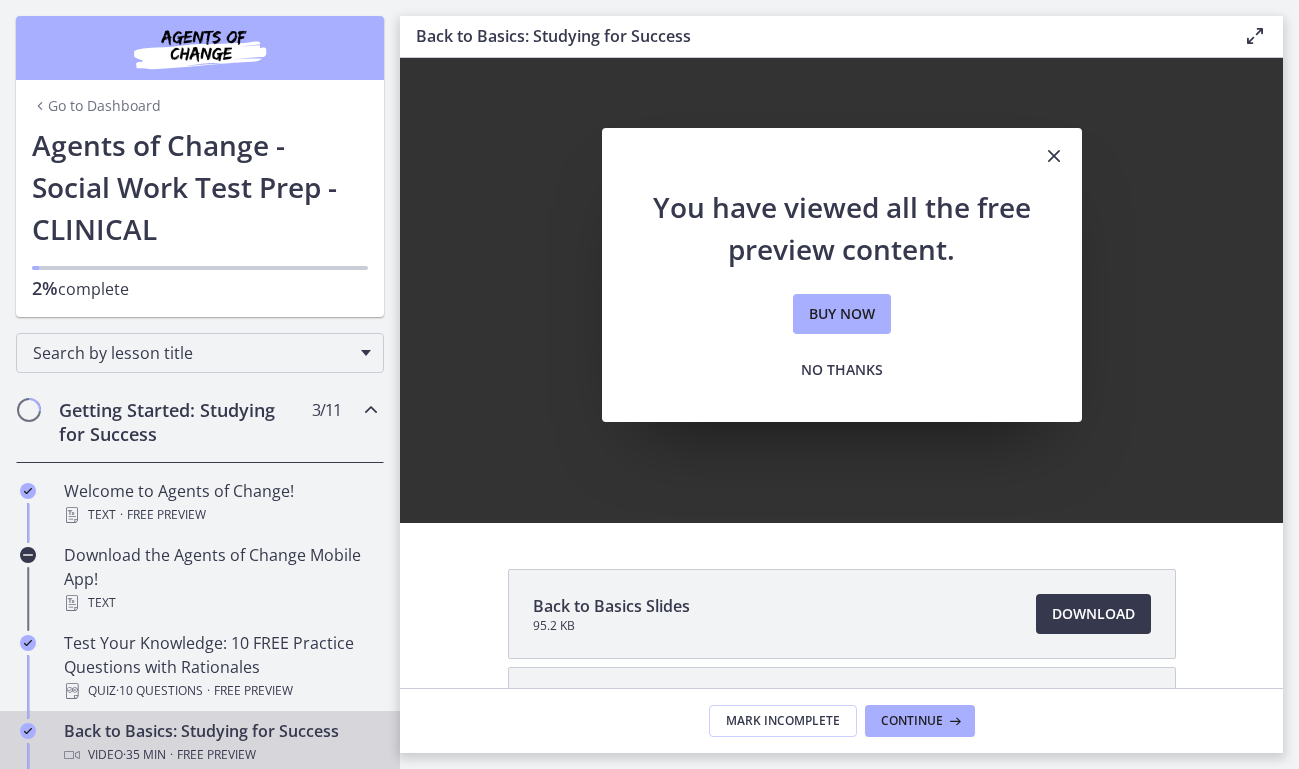 scroll, scrollTop: 0, scrollLeft: 0, axis: both 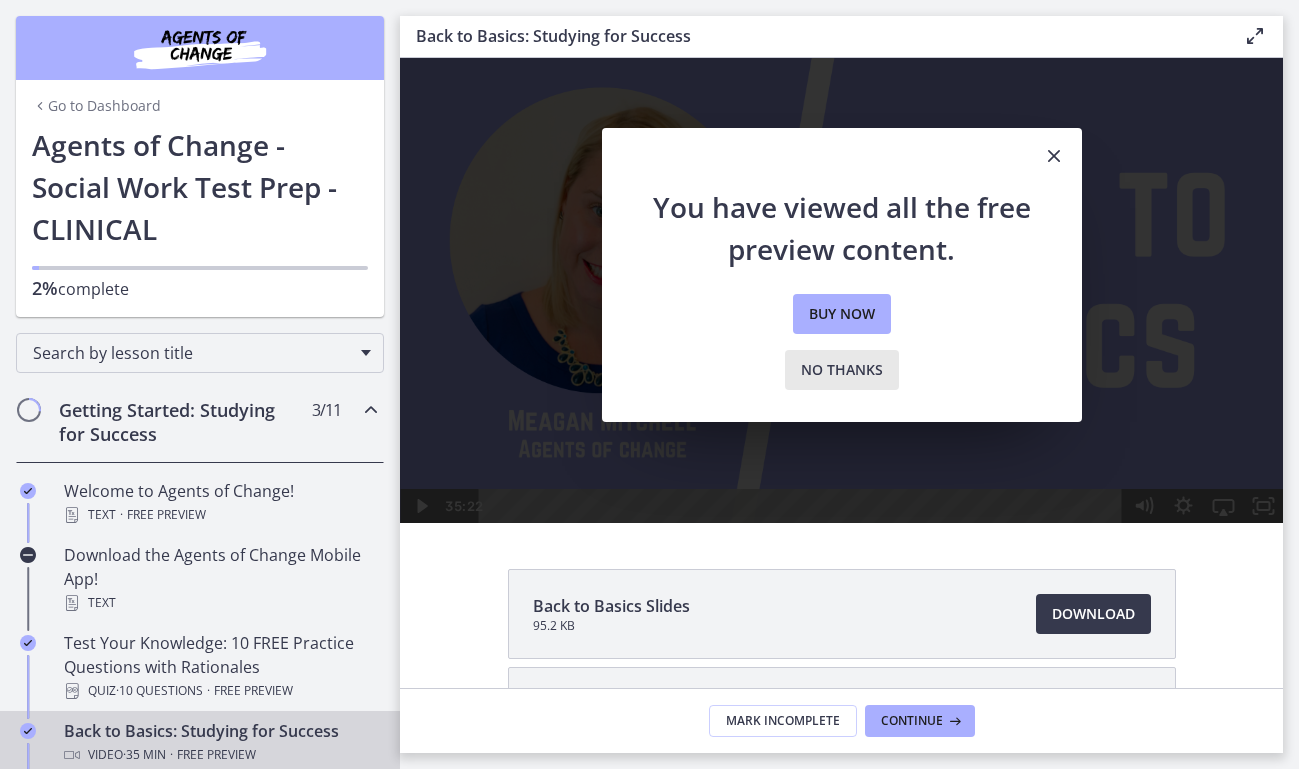 click on "No thanks" at bounding box center [842, 370] 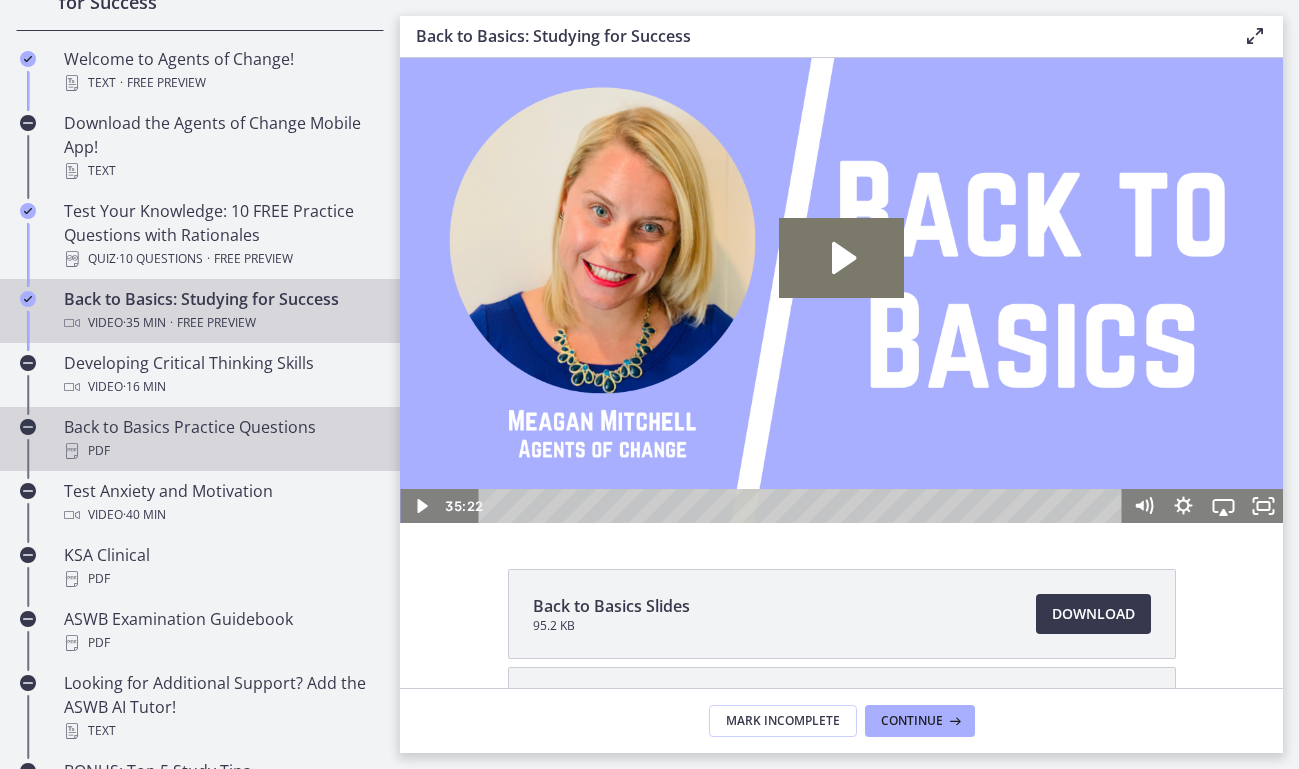 scroll, scrollTop: 444, scrollLeft: 0, axis: vertical 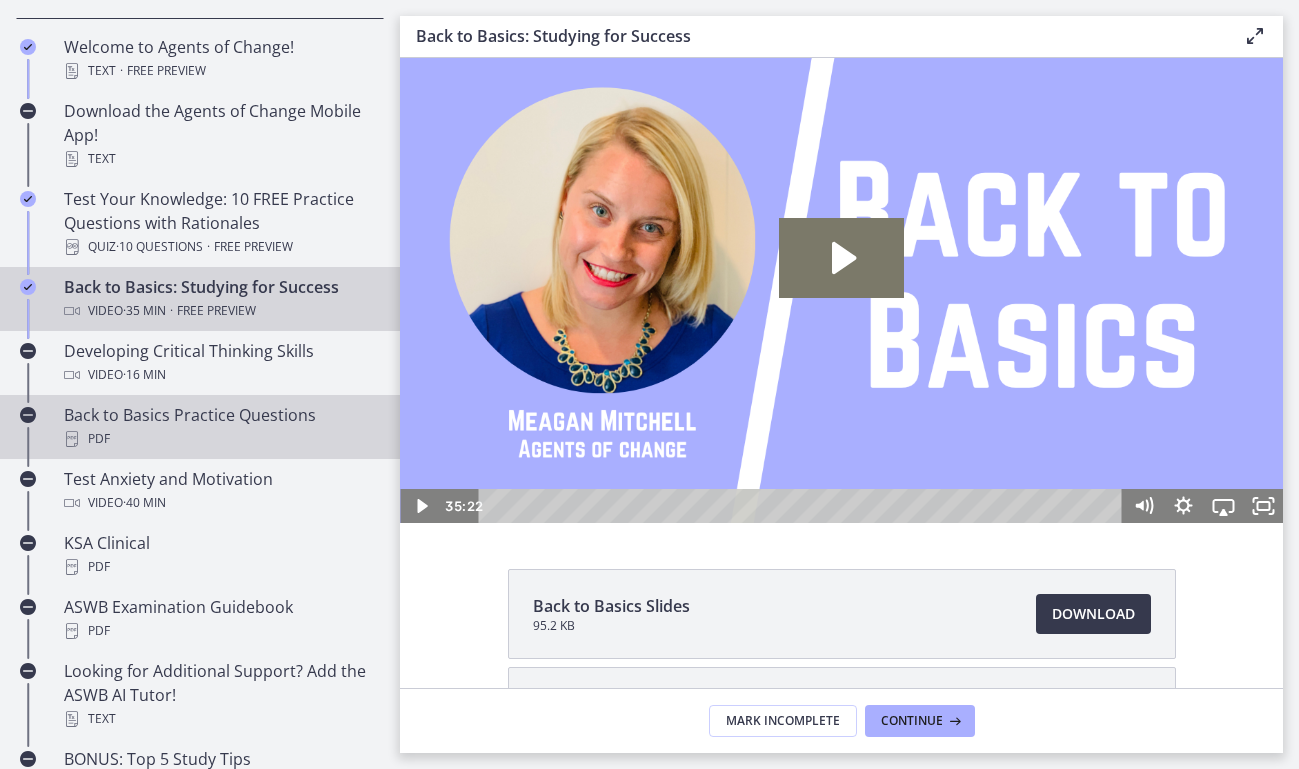 click on "Back to Basics Practice Questions
PDF" at bounding box center (220, 427) 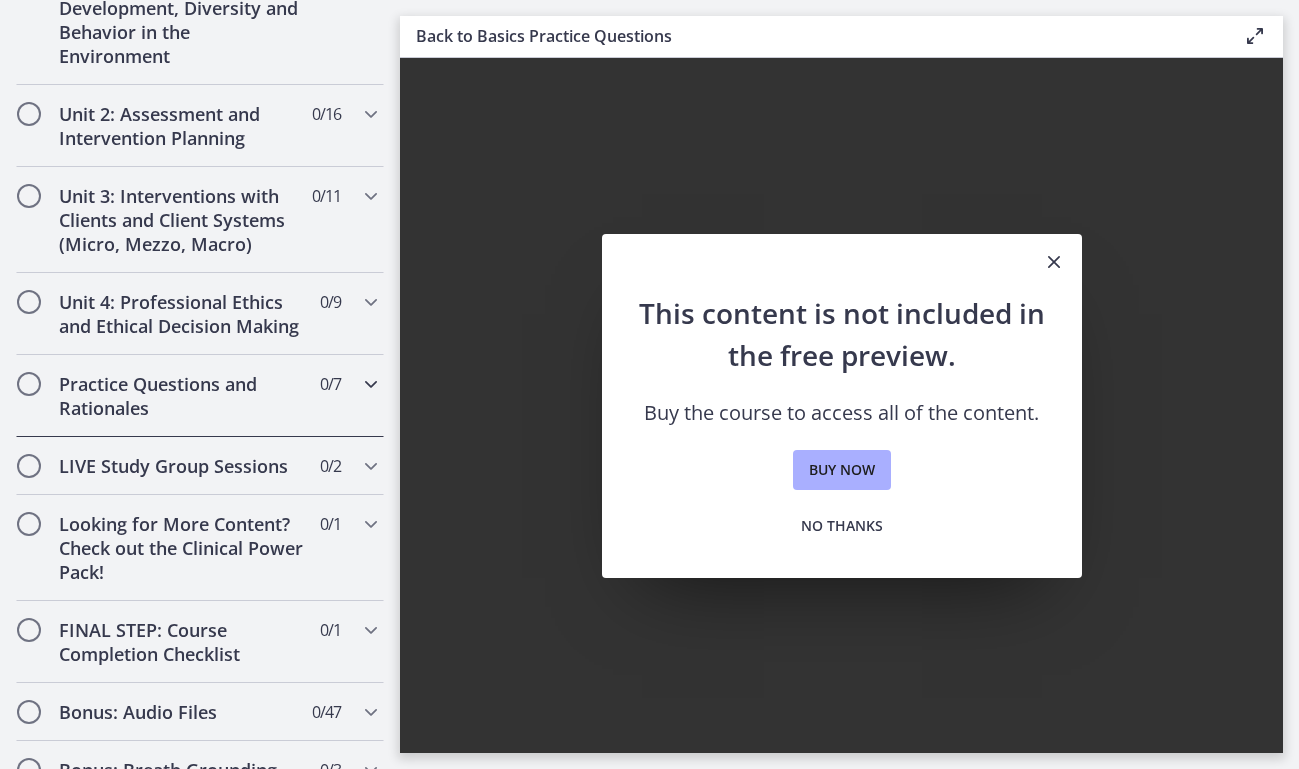 scroll, scrollTop: 1407, scrollLeft: 0, axis: vertical 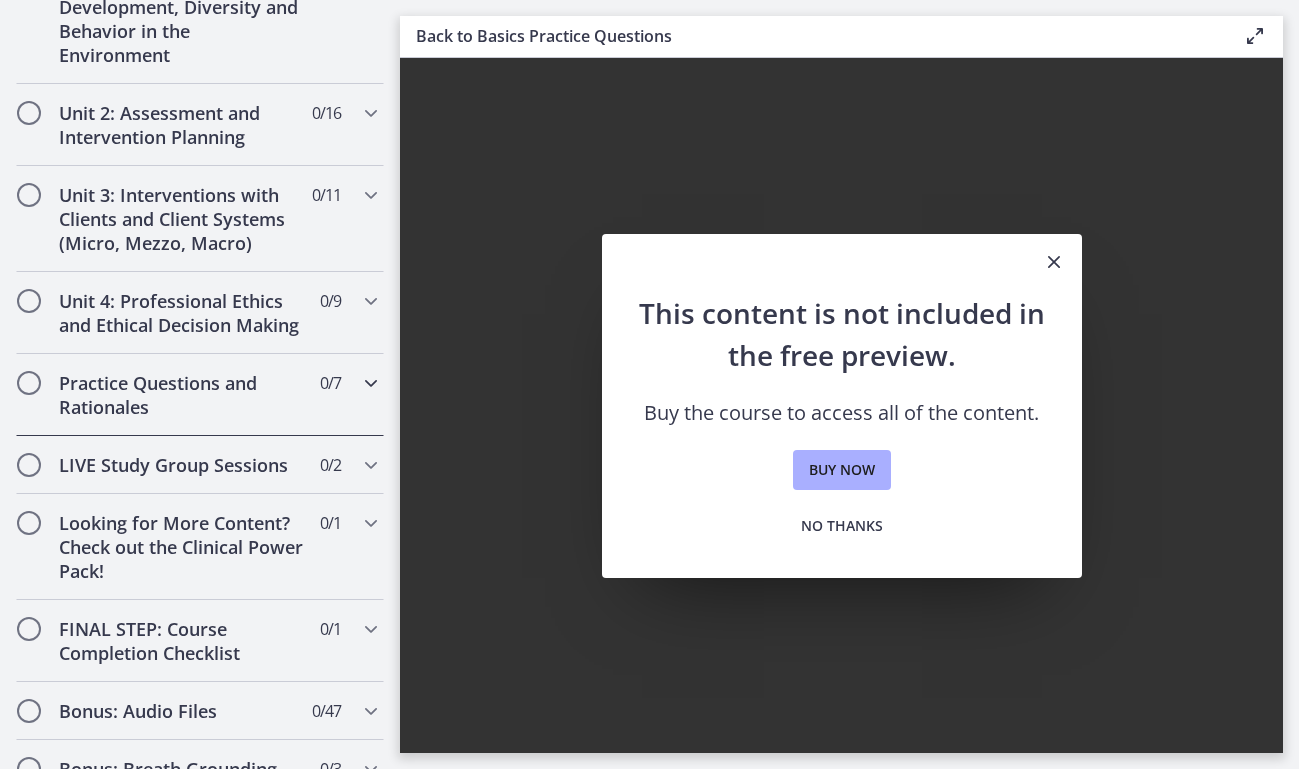 click at bounding box center (371, 383) 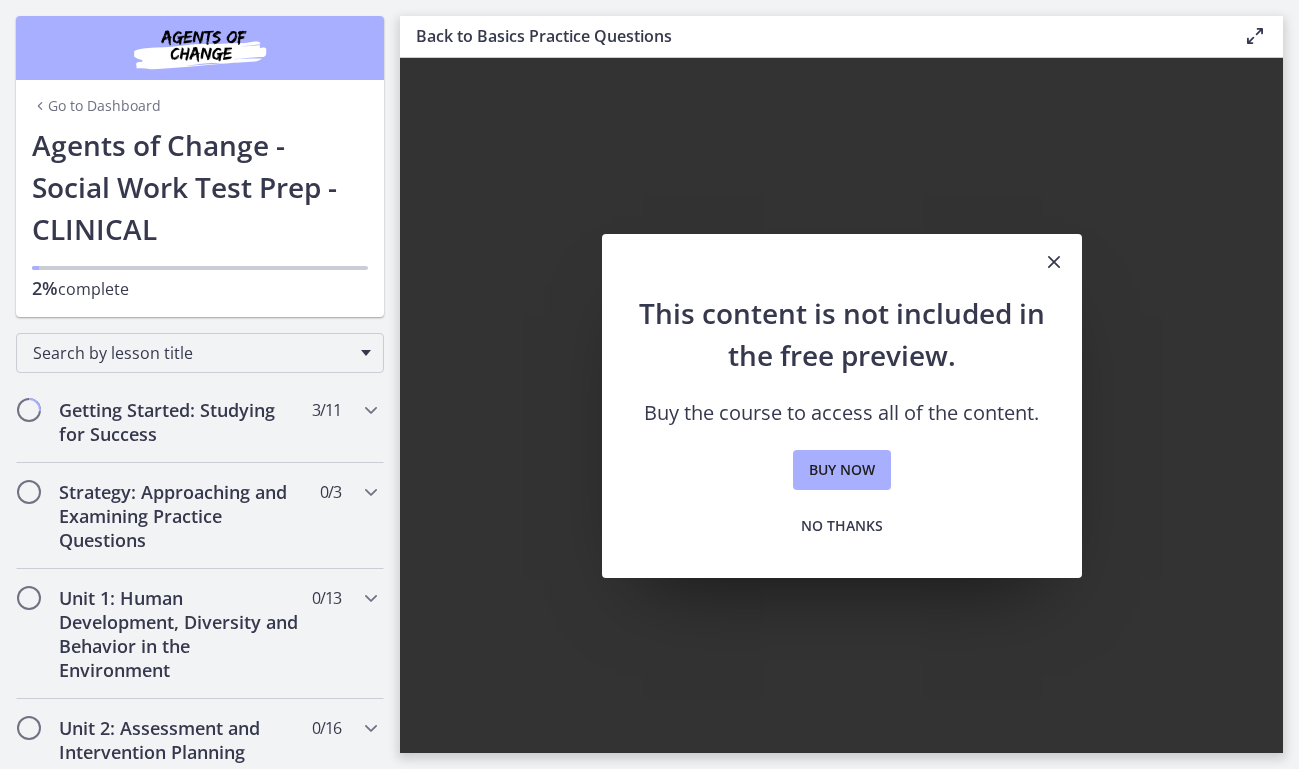 scroll, scrollTop: 0, scrollLeft: 0, axis: both 